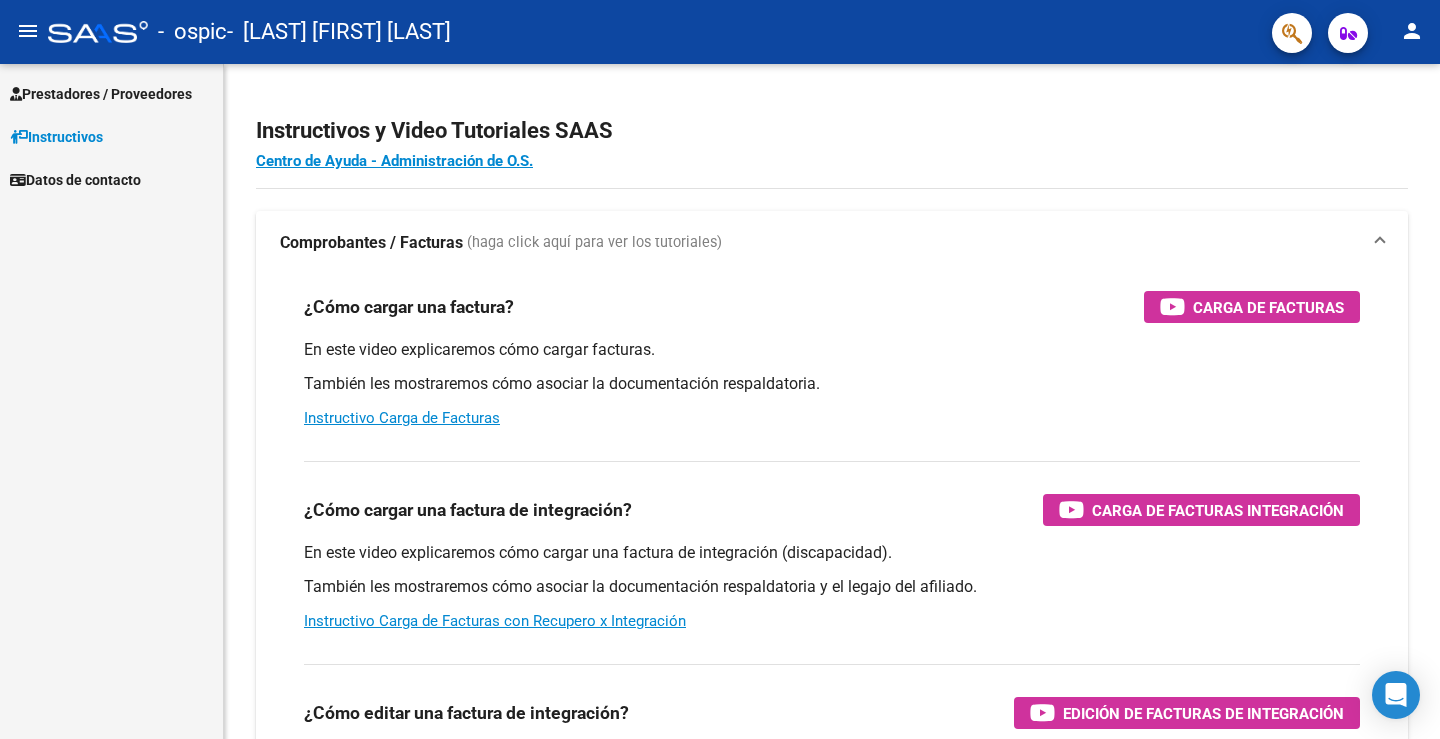scroll, scrollTop: 0, scrollLeft: 0, axis: both 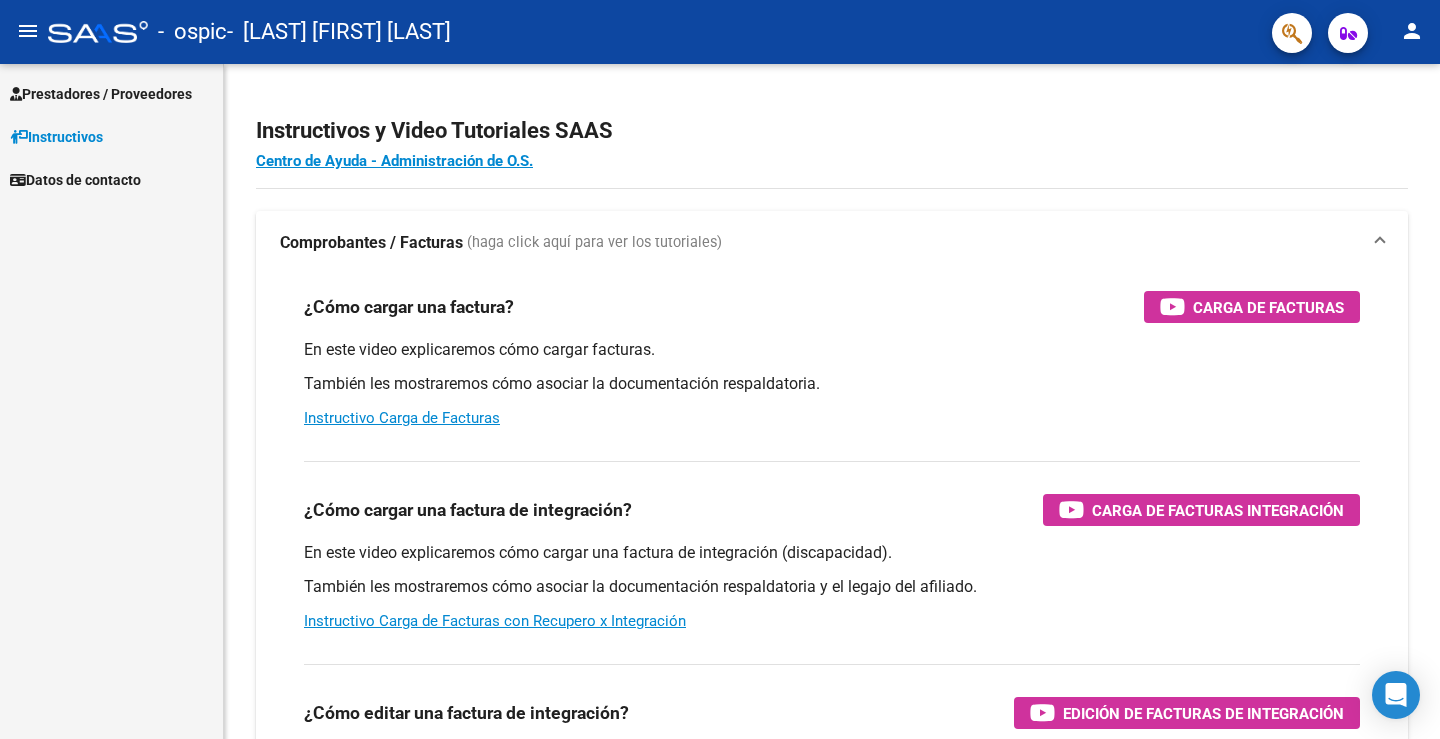 click on "Prestadores / Proveedores" at bounding box center (101, 94) 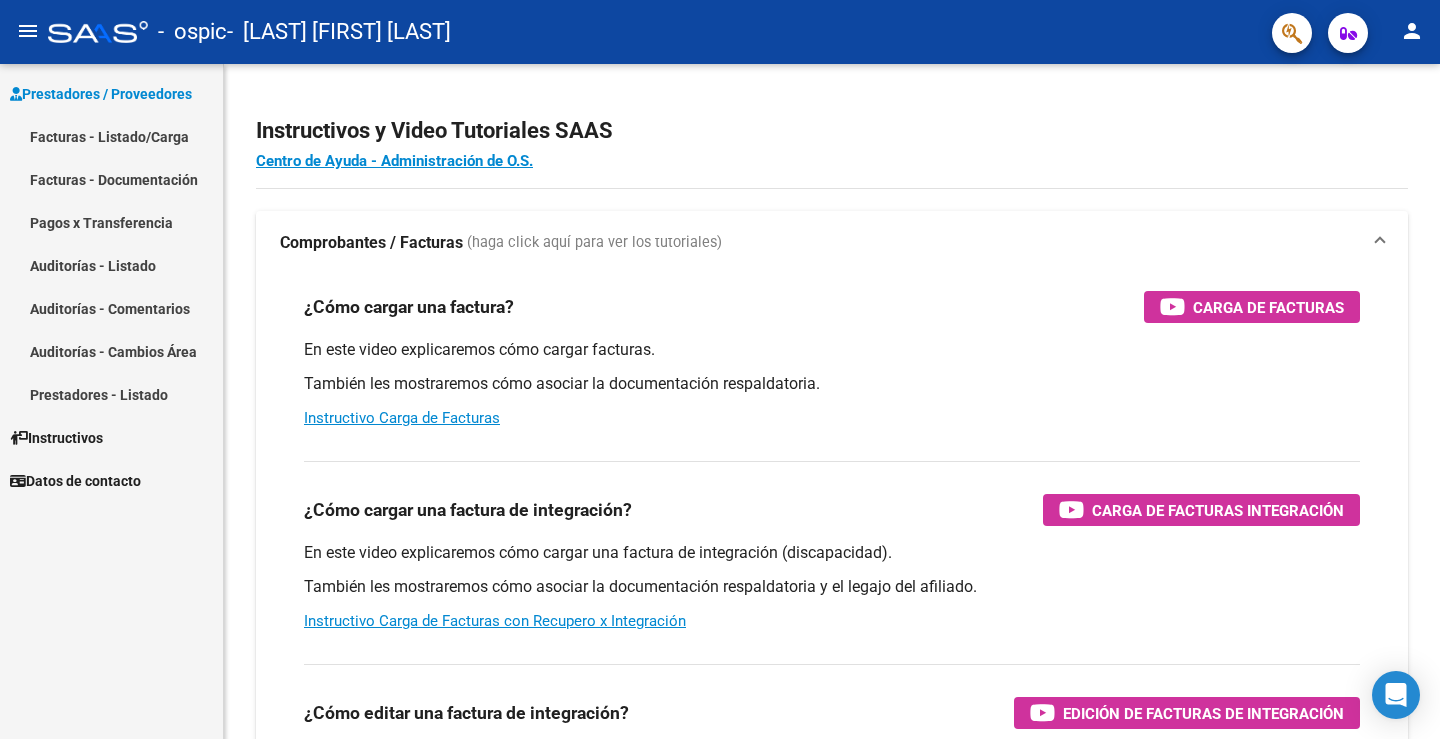 click on "Prestadores / Proveedores" at bounding box center (101, 94) 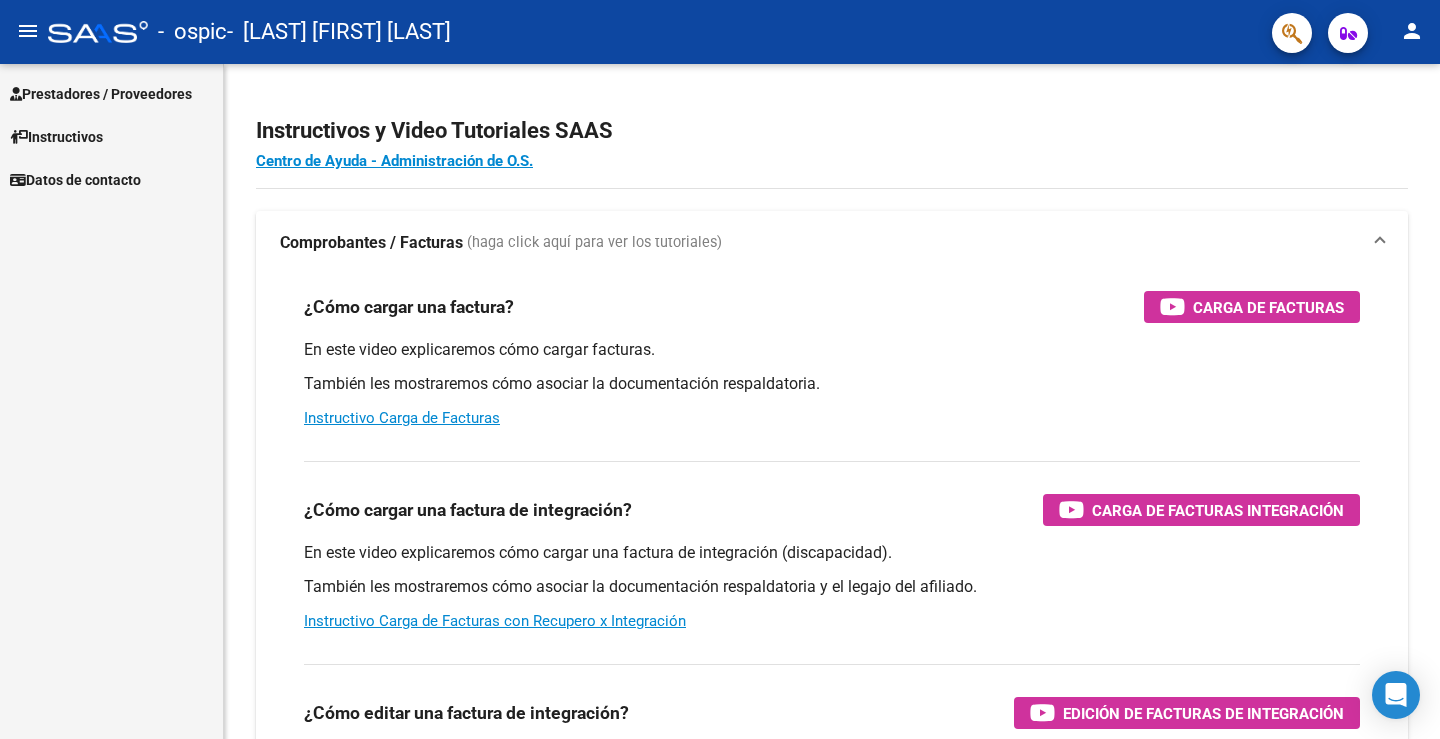 click on "Prestadores / Proveedores" at bounding box center [101, 94] 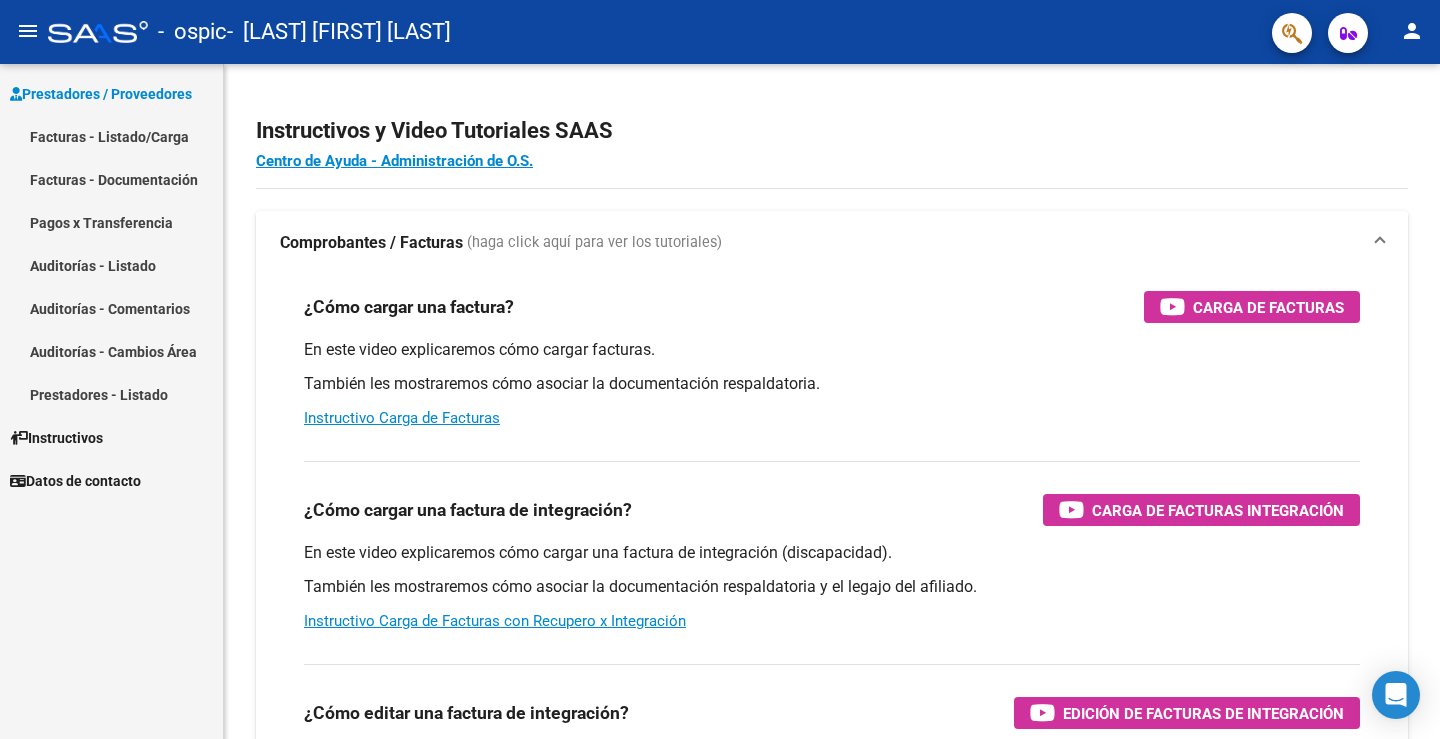 click on "Prestadores / Proveedores" at bounding box center (101, 94) 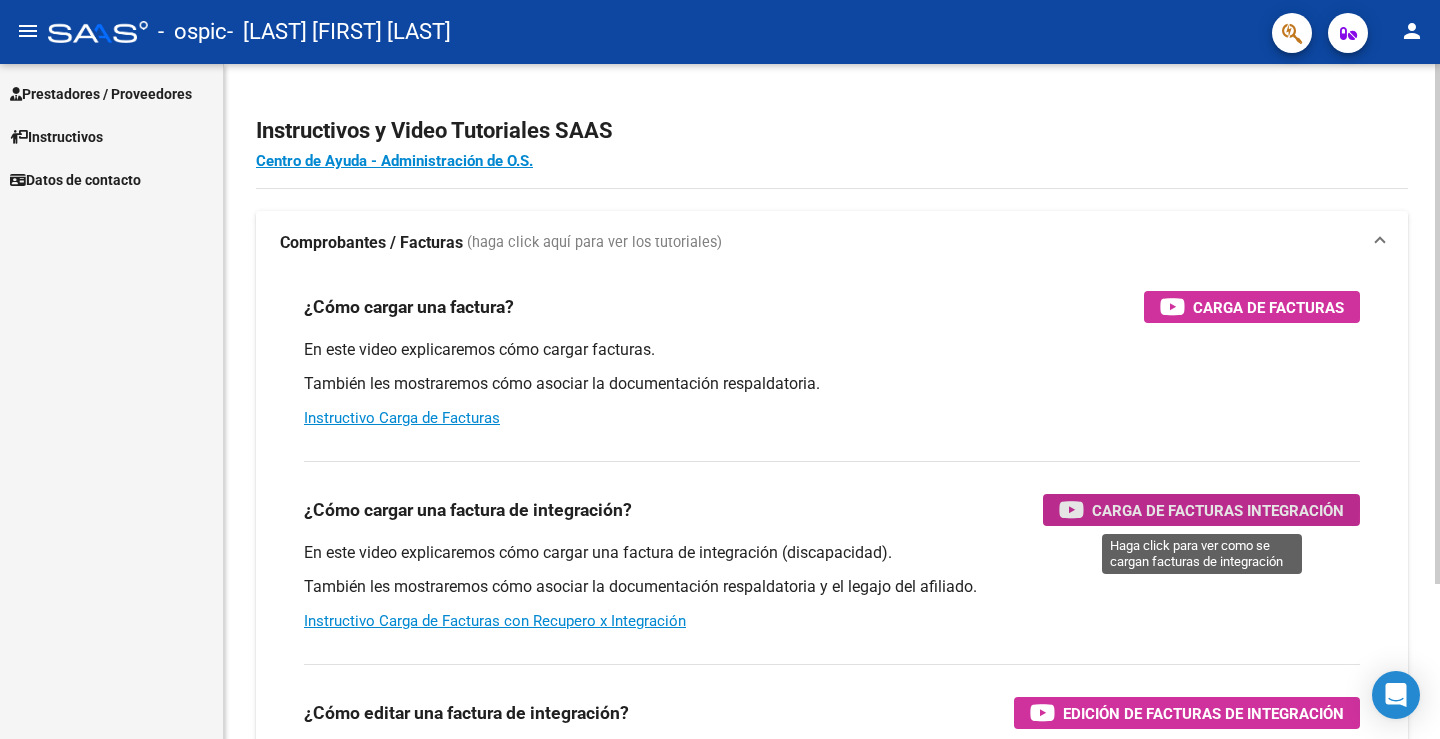 click on "Carga de Facturas Integración" at bounding box center [1218, 510] 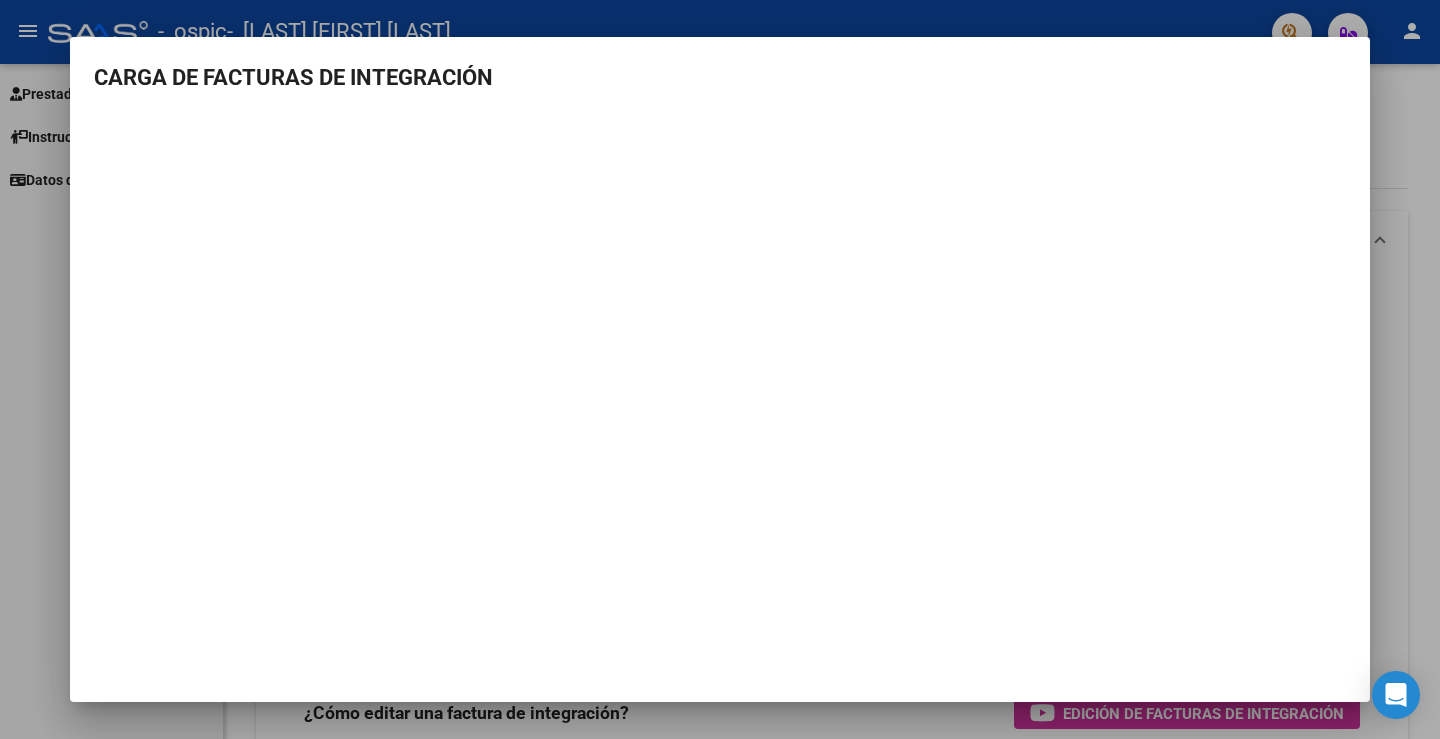 click at bounding box center (720, 369) 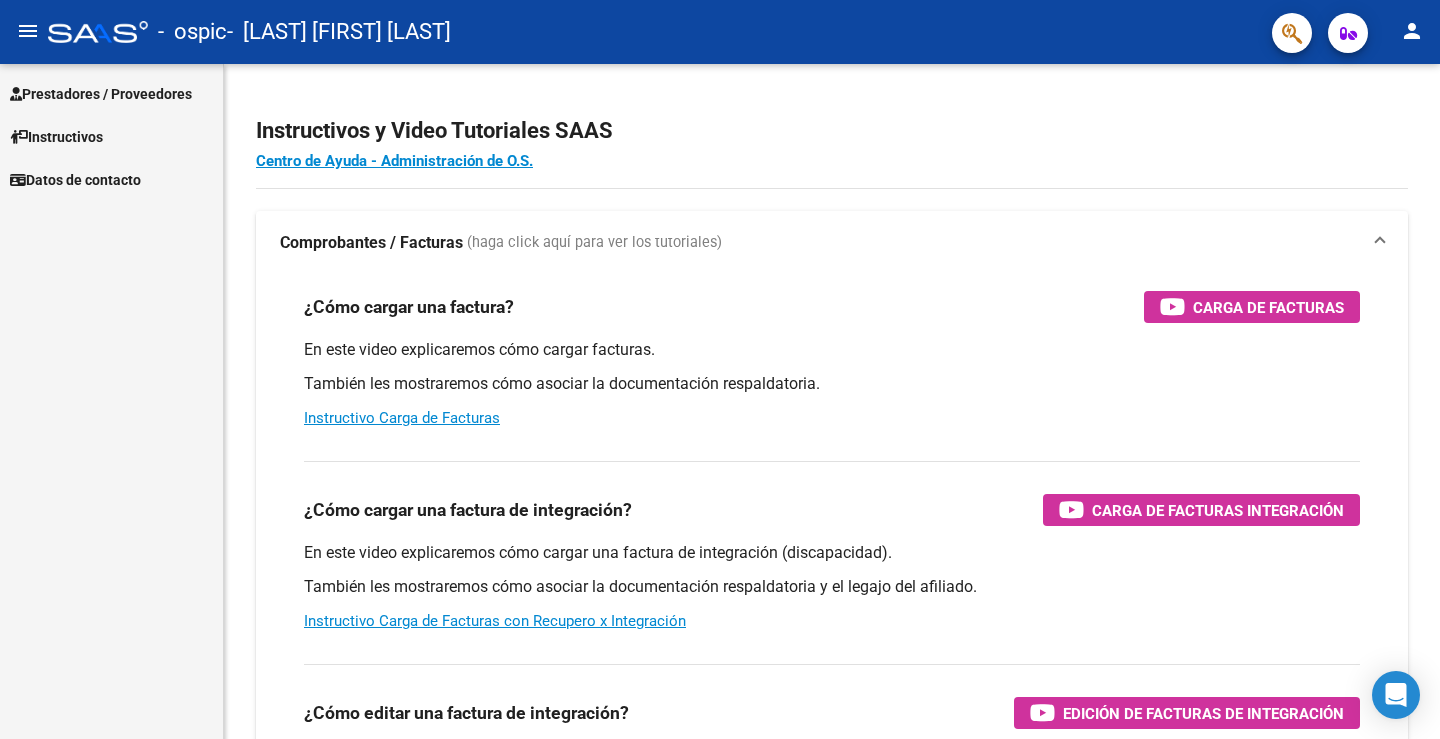 click on "Prestadores / Proveedores" at bounding box center [101, 94] 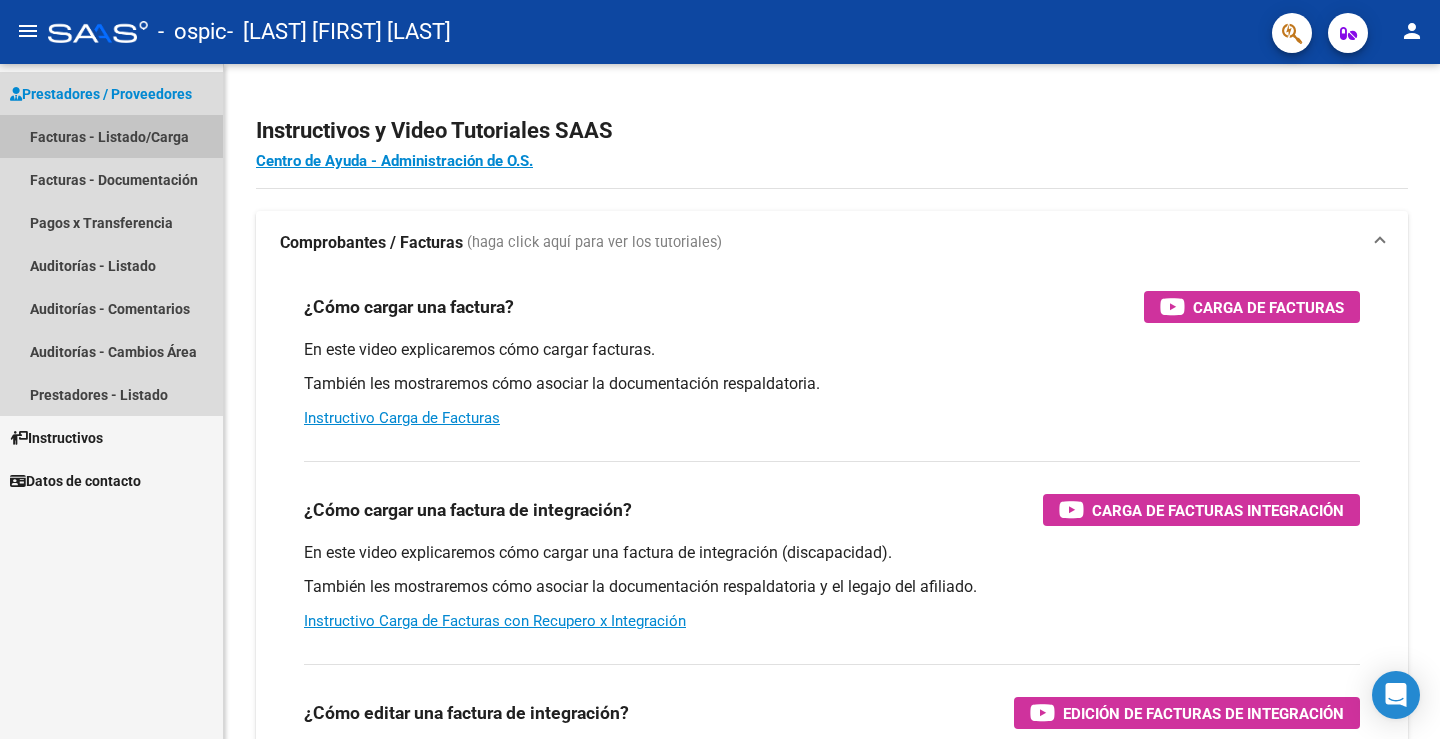 click on "Facturas - Listado/Carga" at bounding box center [111, 136] 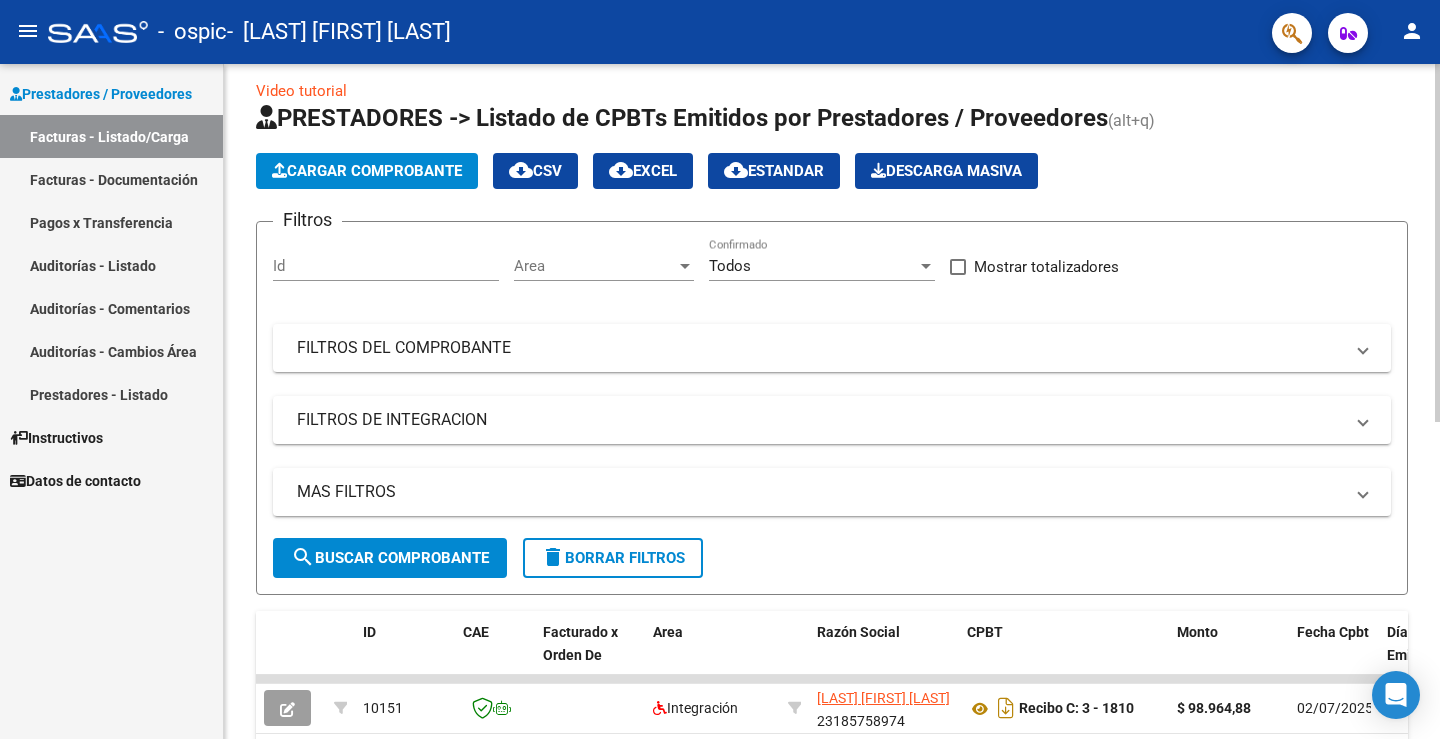 scroll, scrollTop: 0, scrollLeft: 0, axis: both 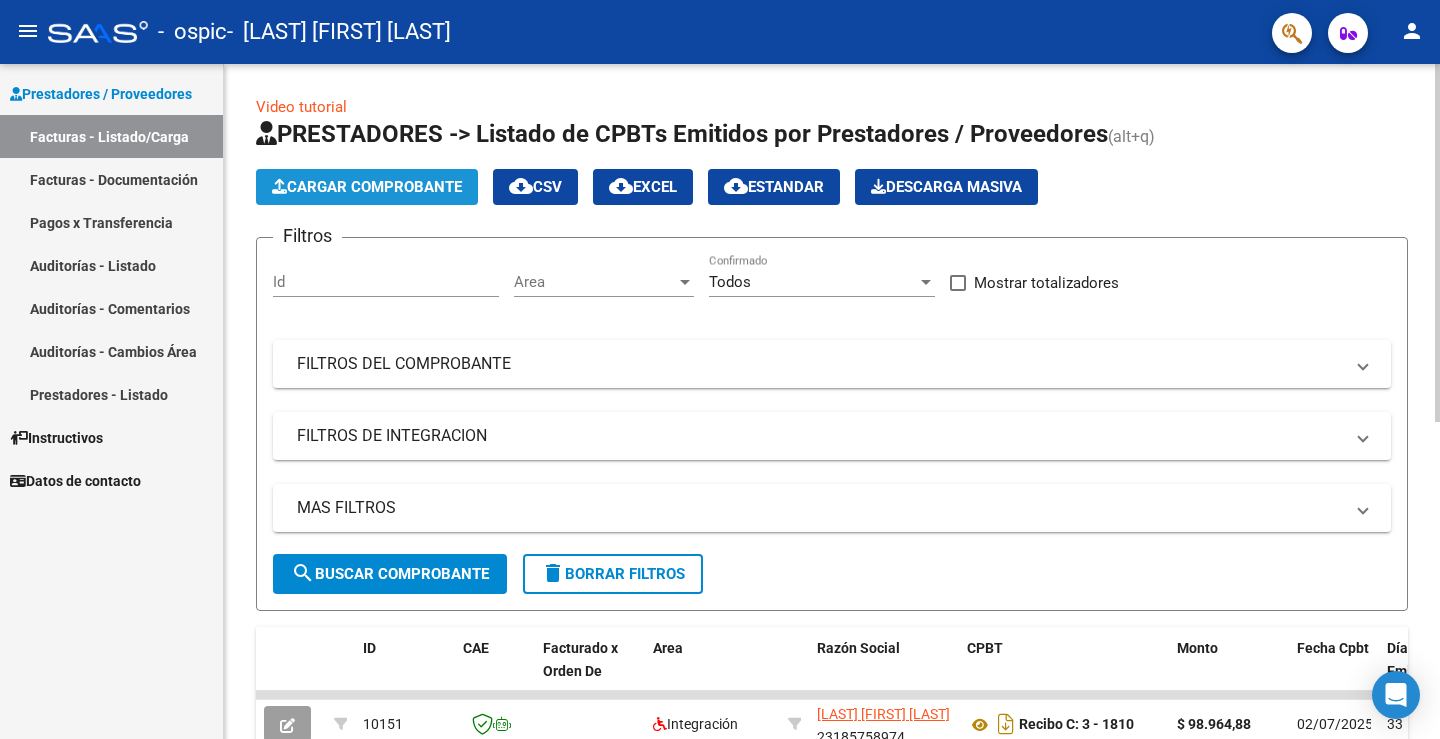 click on "Cargar Comprobante" 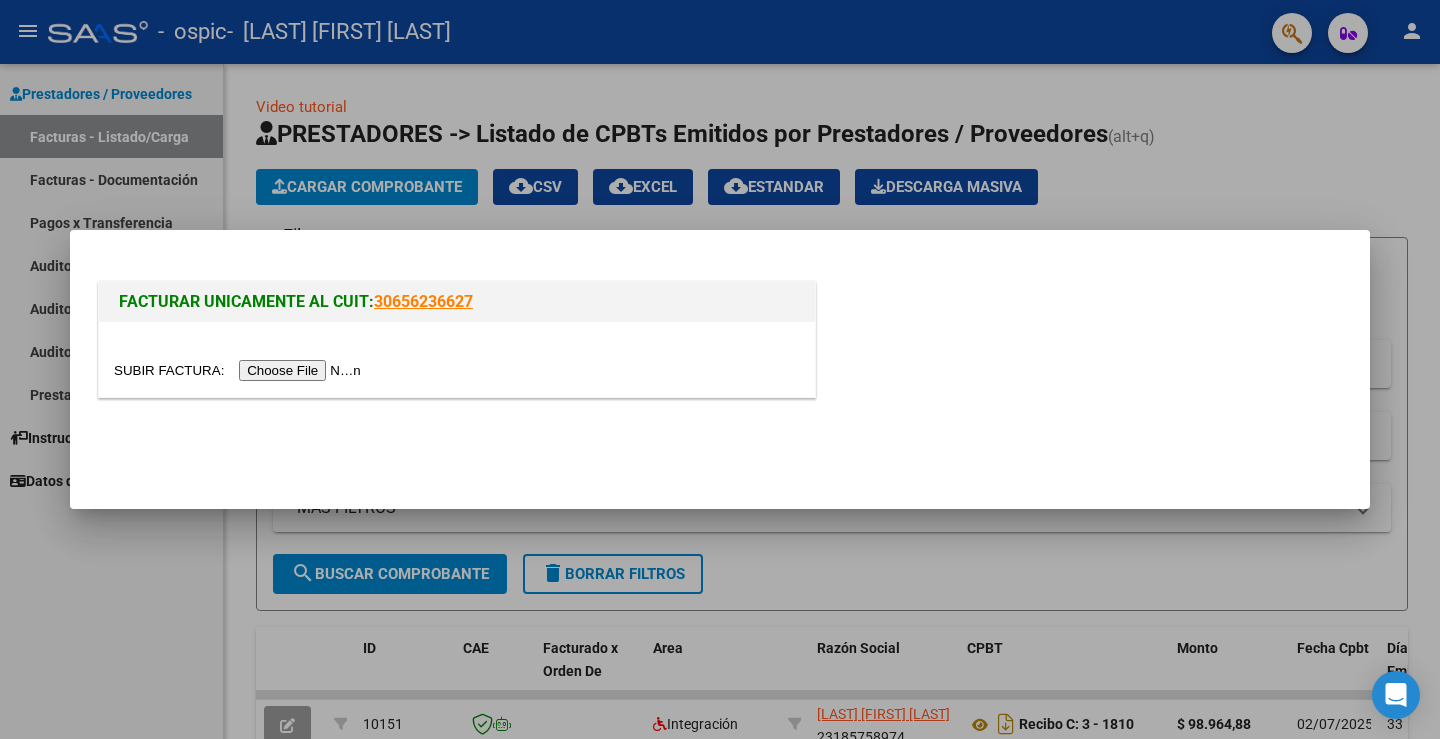 click at bounding box center [720, 369] 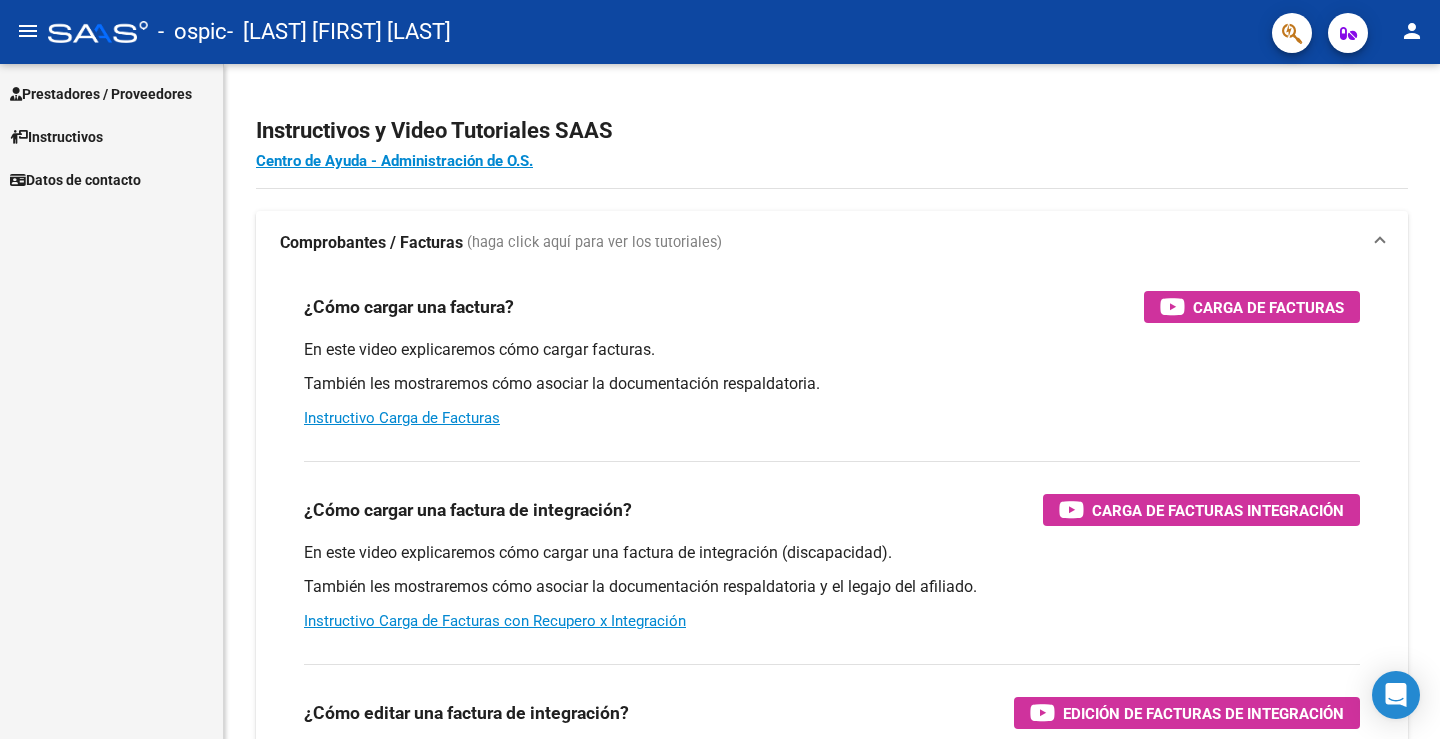click on "Prestadores / Proveedores" at bounding box center (101, 94) 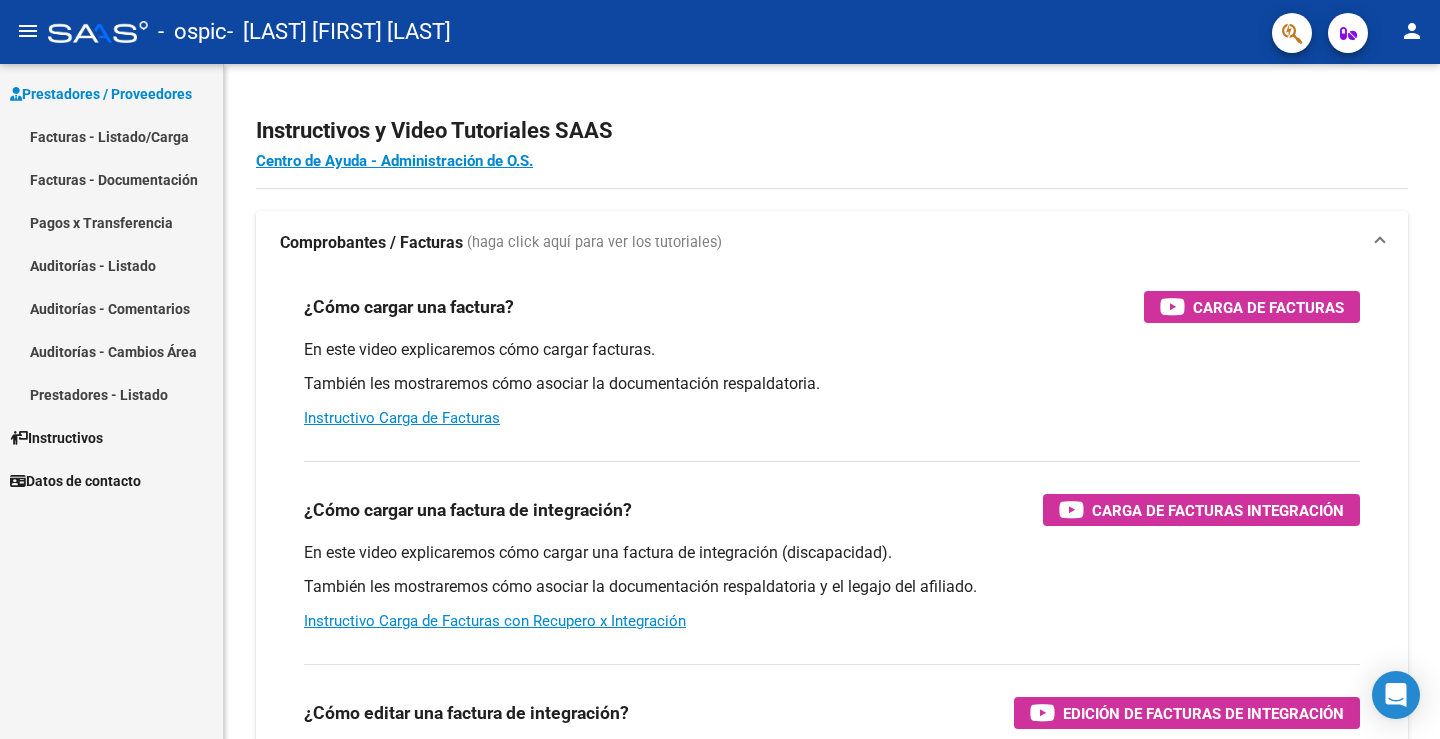 click on "Prestadores / Proveedores" at bounding box center (101, 94) 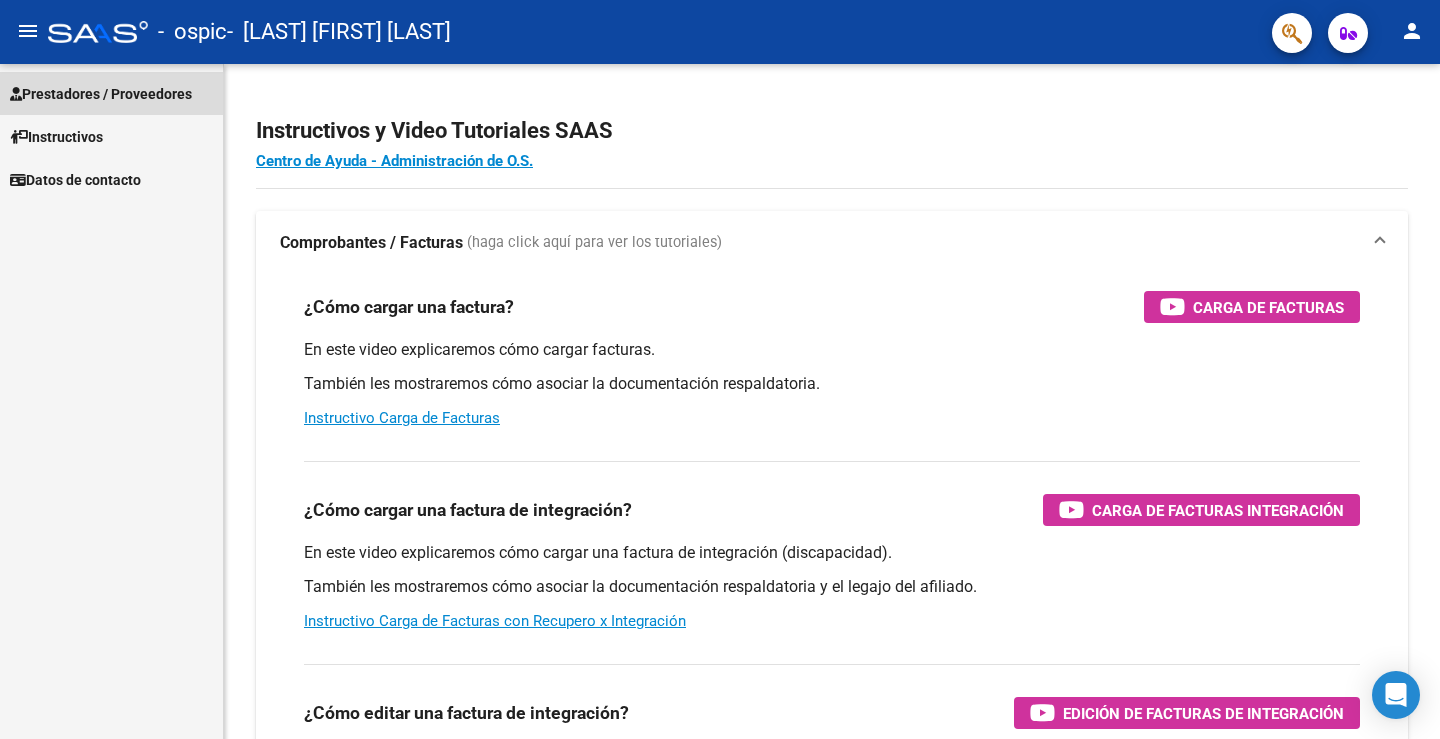 click on "Prestadores / Proveedores" at bounding box center (101, 94) 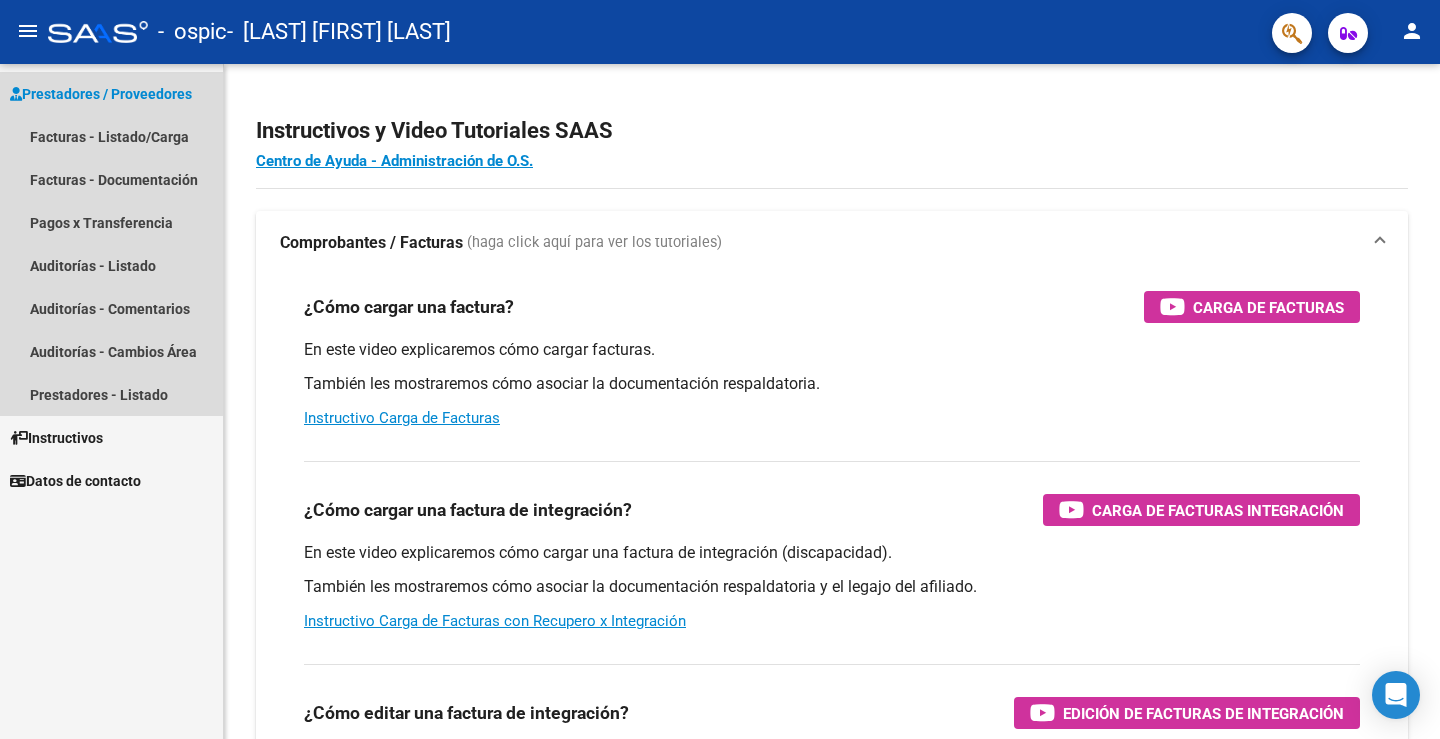 click on "Prestadores / Proveedores" at bounding box center (101, 94) 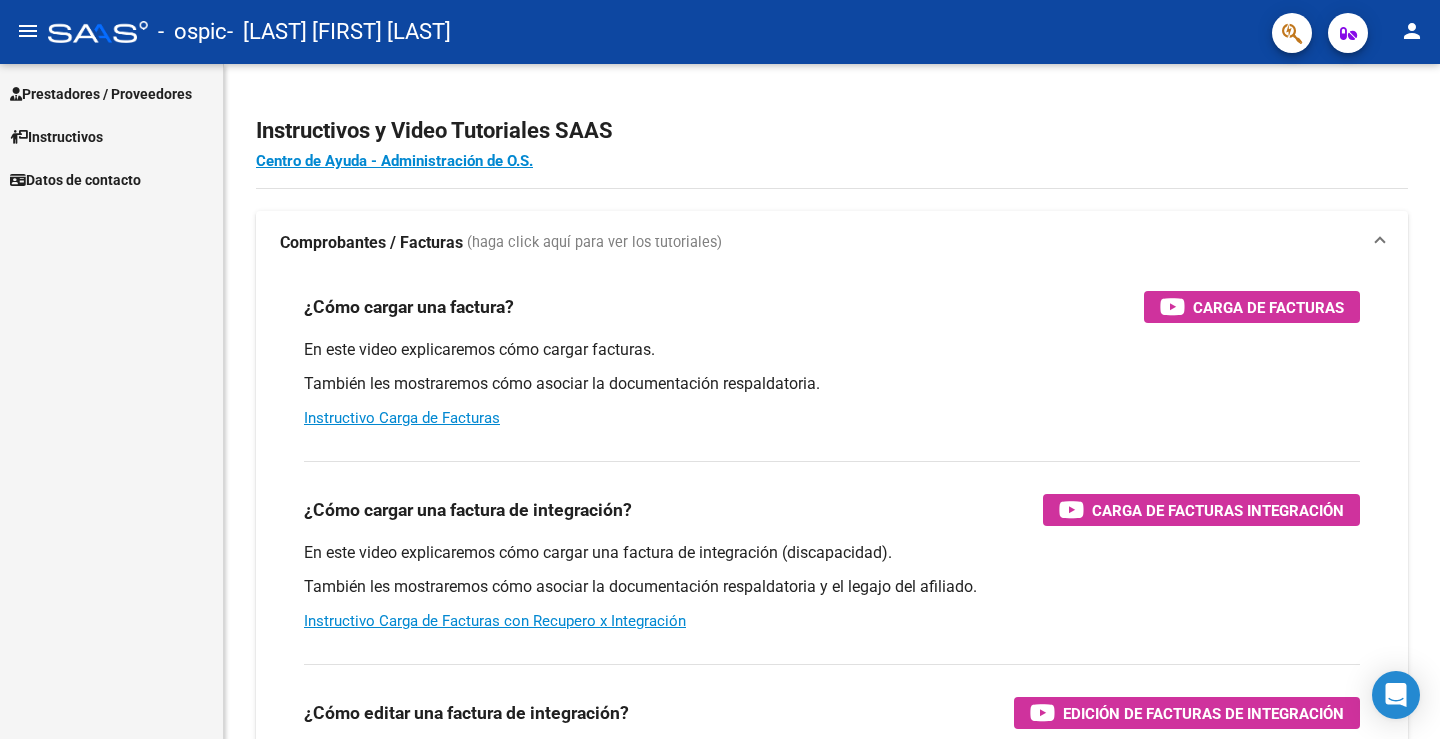 click on "Prestadores / Proveedores" at bounding box center [101, 94] 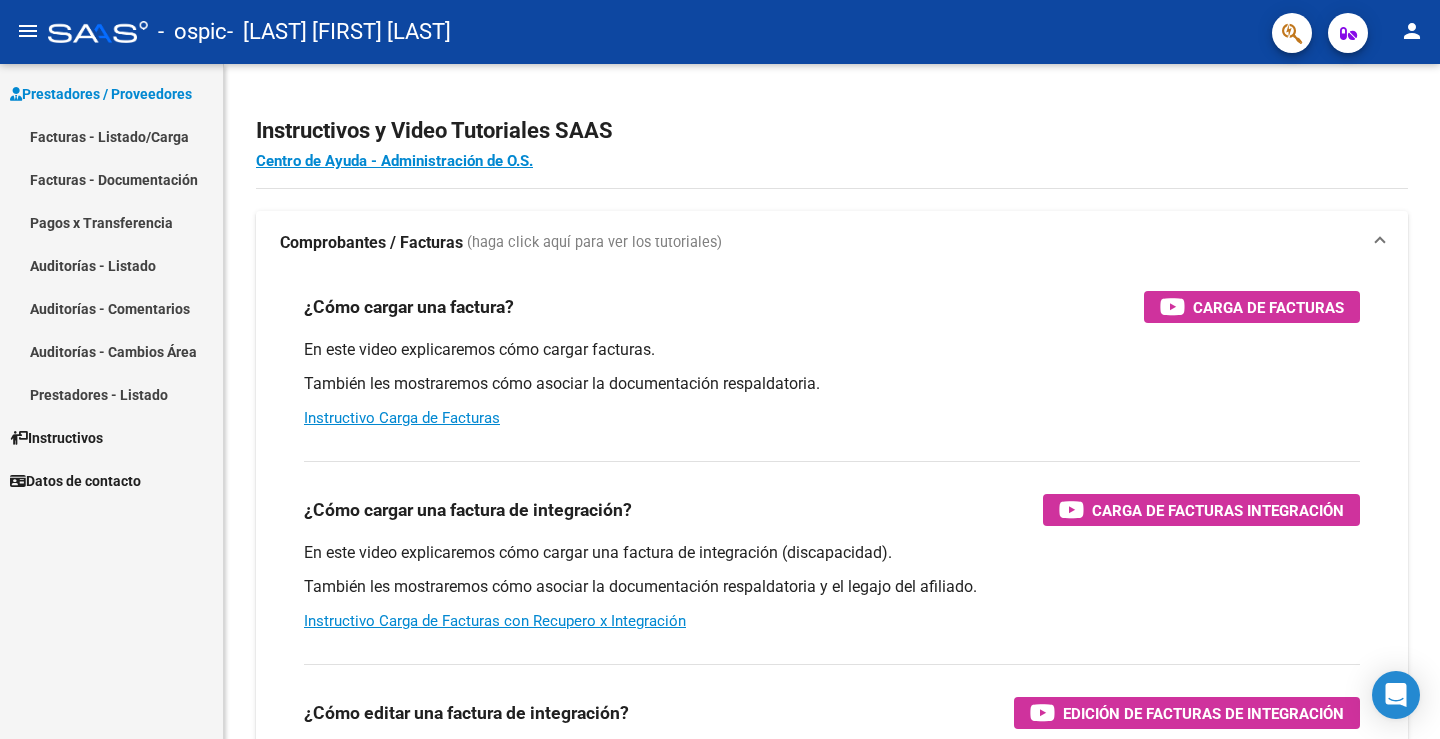 click on "Facturas - Documentación" at bounding box center [111, 179] 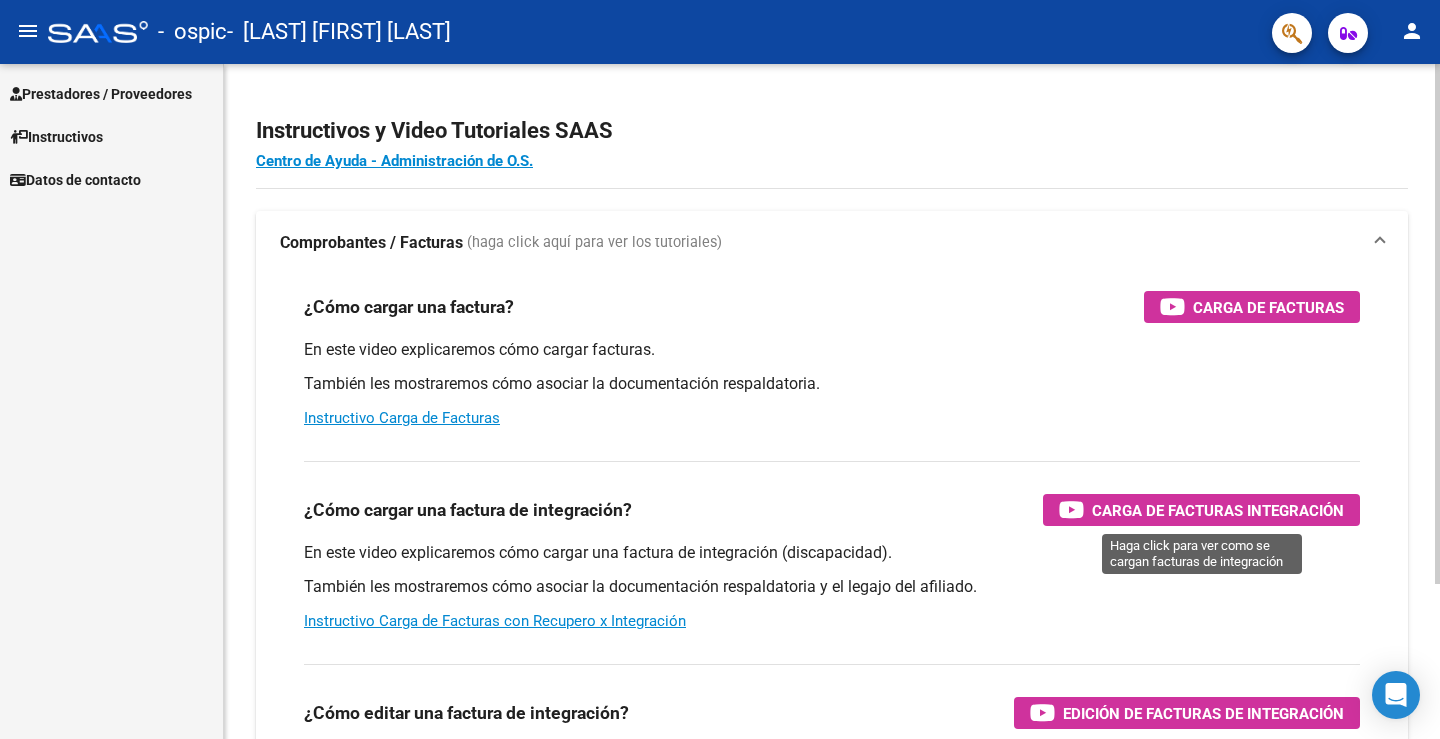 click on "Carga de Facturas Integración" at bounding box center (1218, 510) 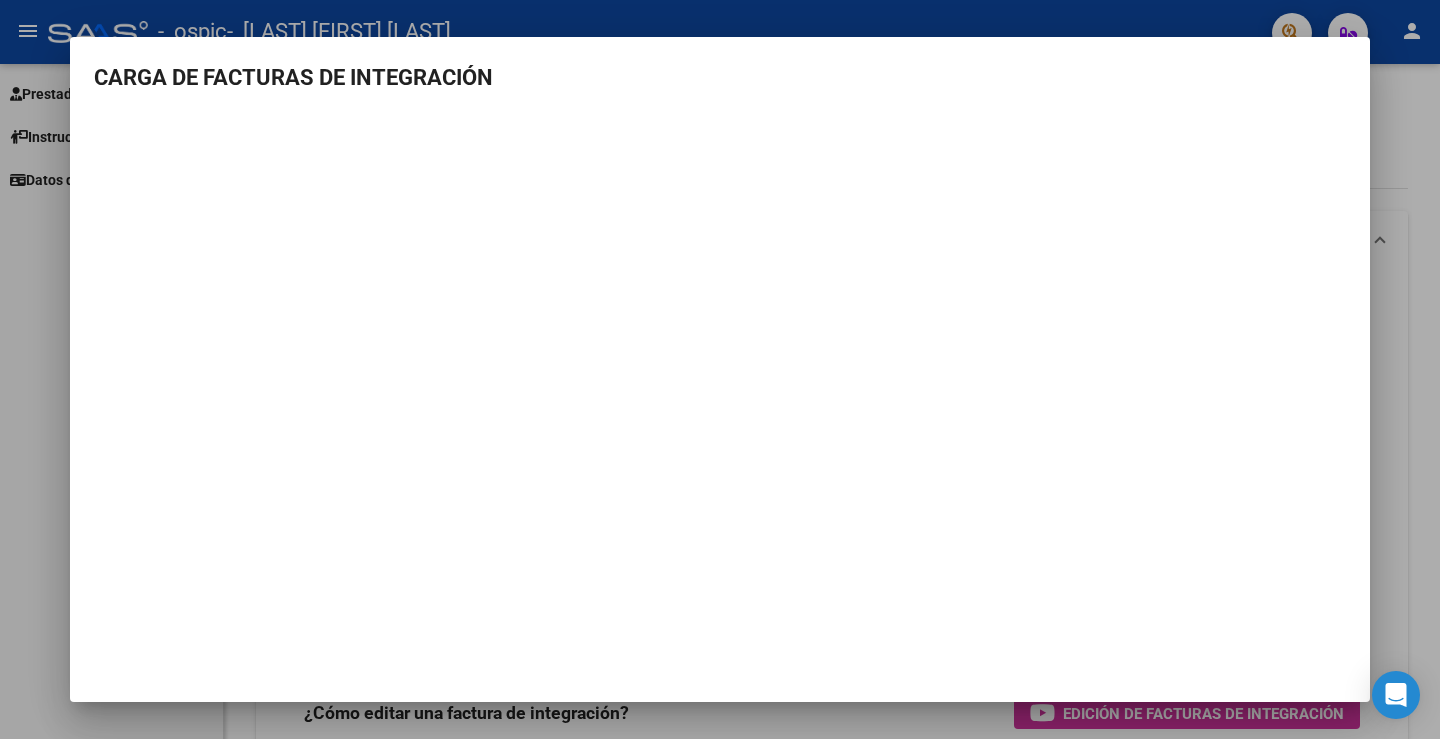 click on "CARGA DE FACTURAS DE INTEGRACIÓN" at bounding box center (720, 314) 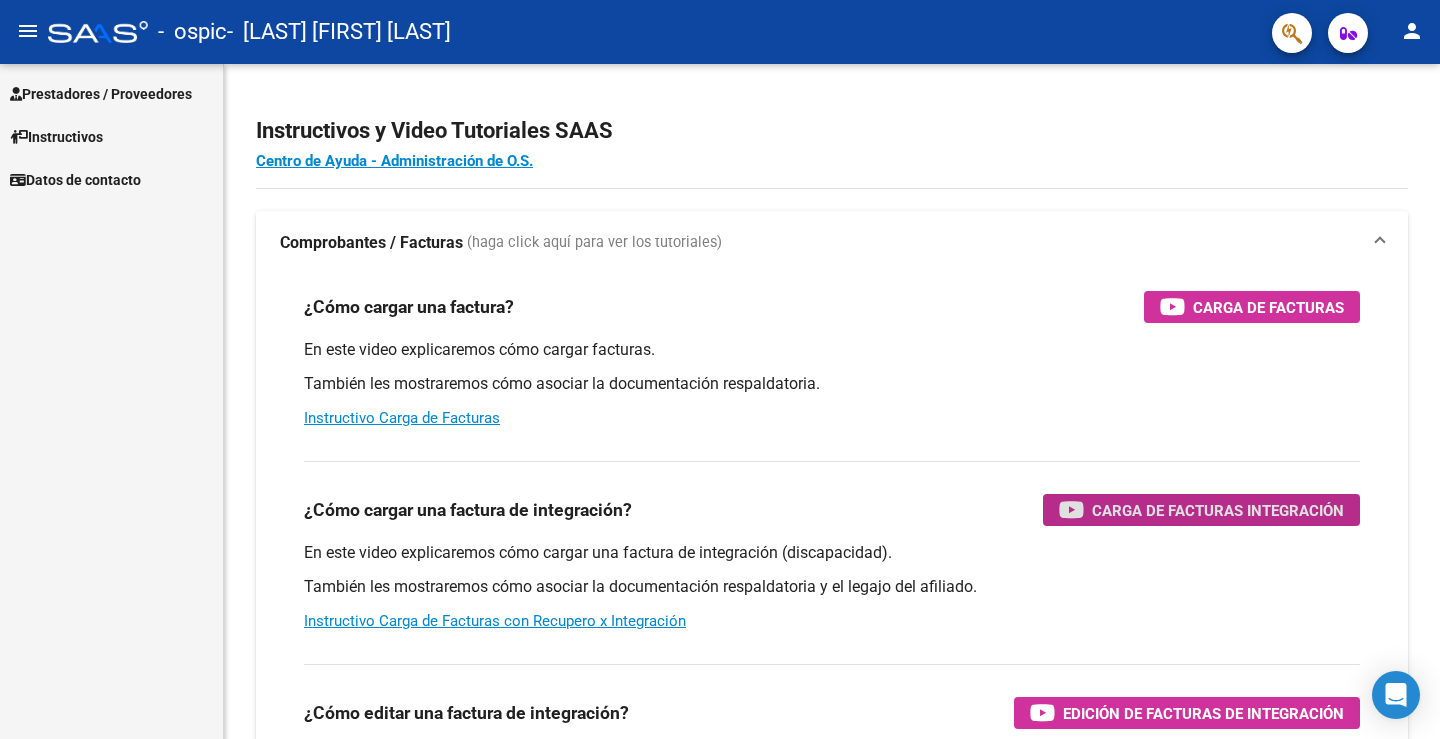click on "Prestadores / Proveedores" at bounding box center (101, 94) 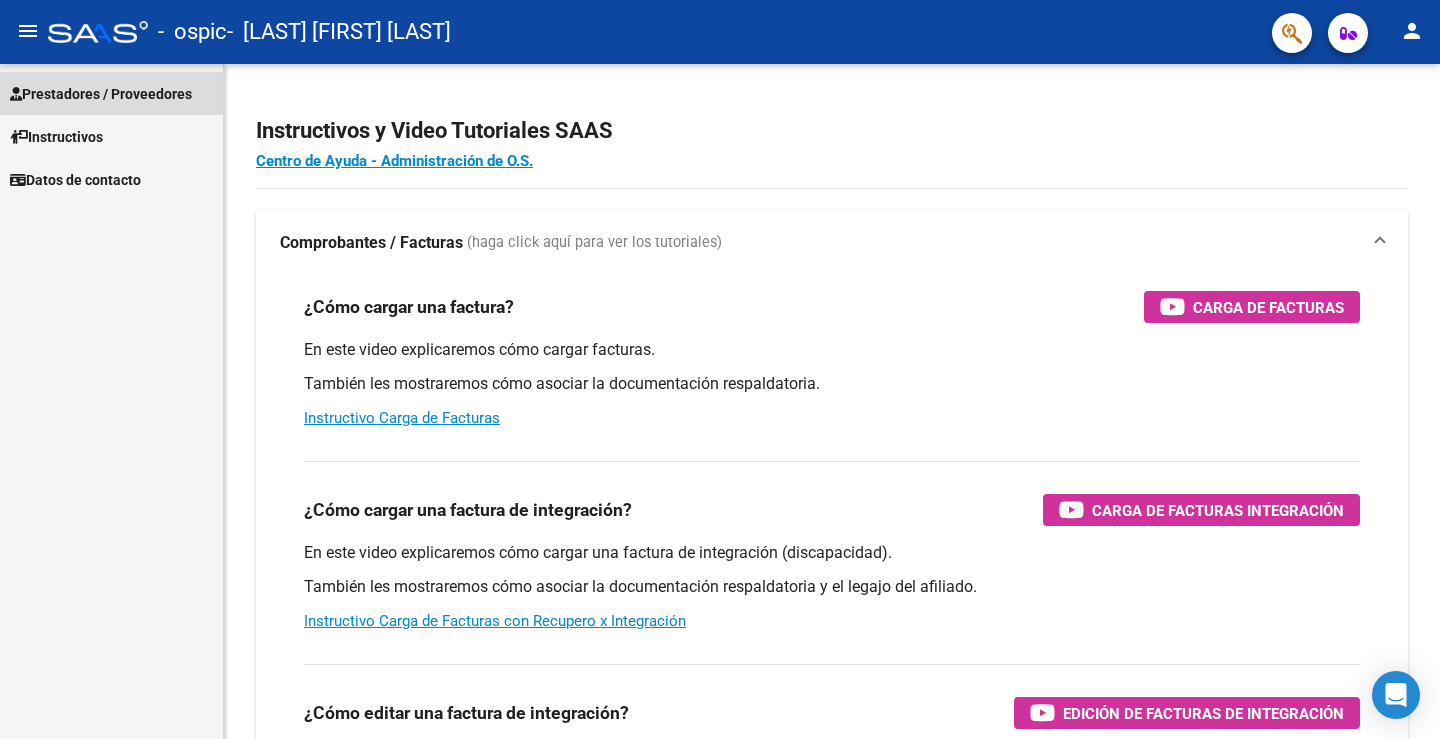 click on "Prestadores / Proveedores" at bounding box center (101, 94) 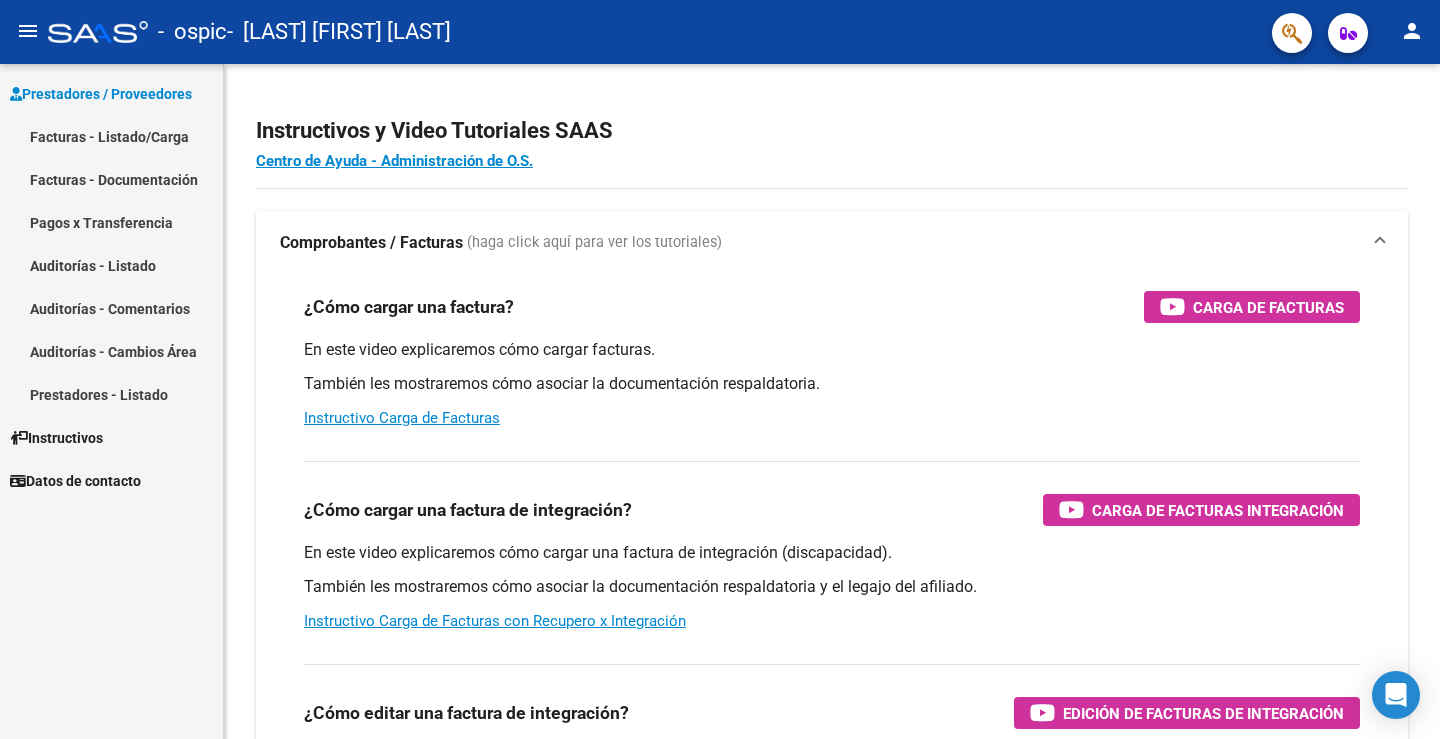 click on "Facturas - Listado/Carga" at bounding box center (111, 136) 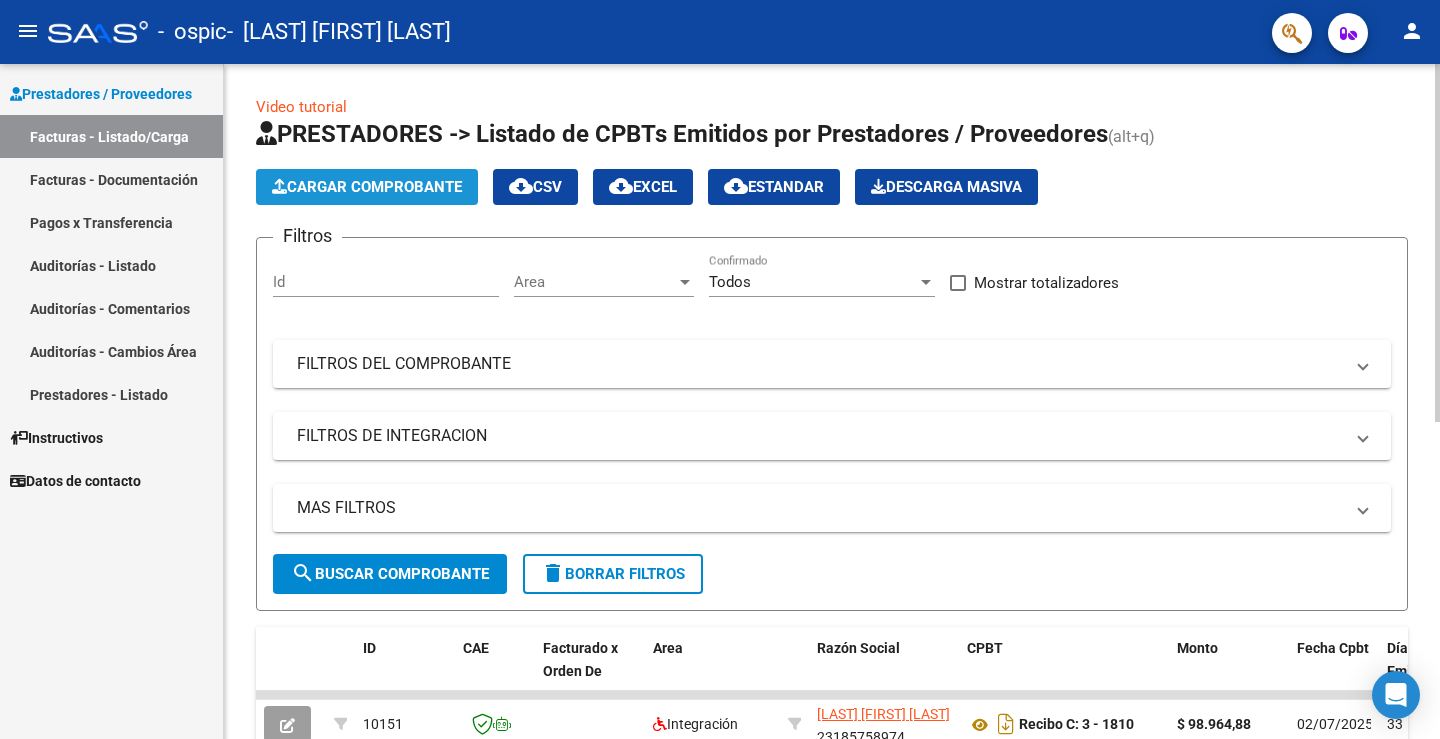 click on "Cargar Comprobante" 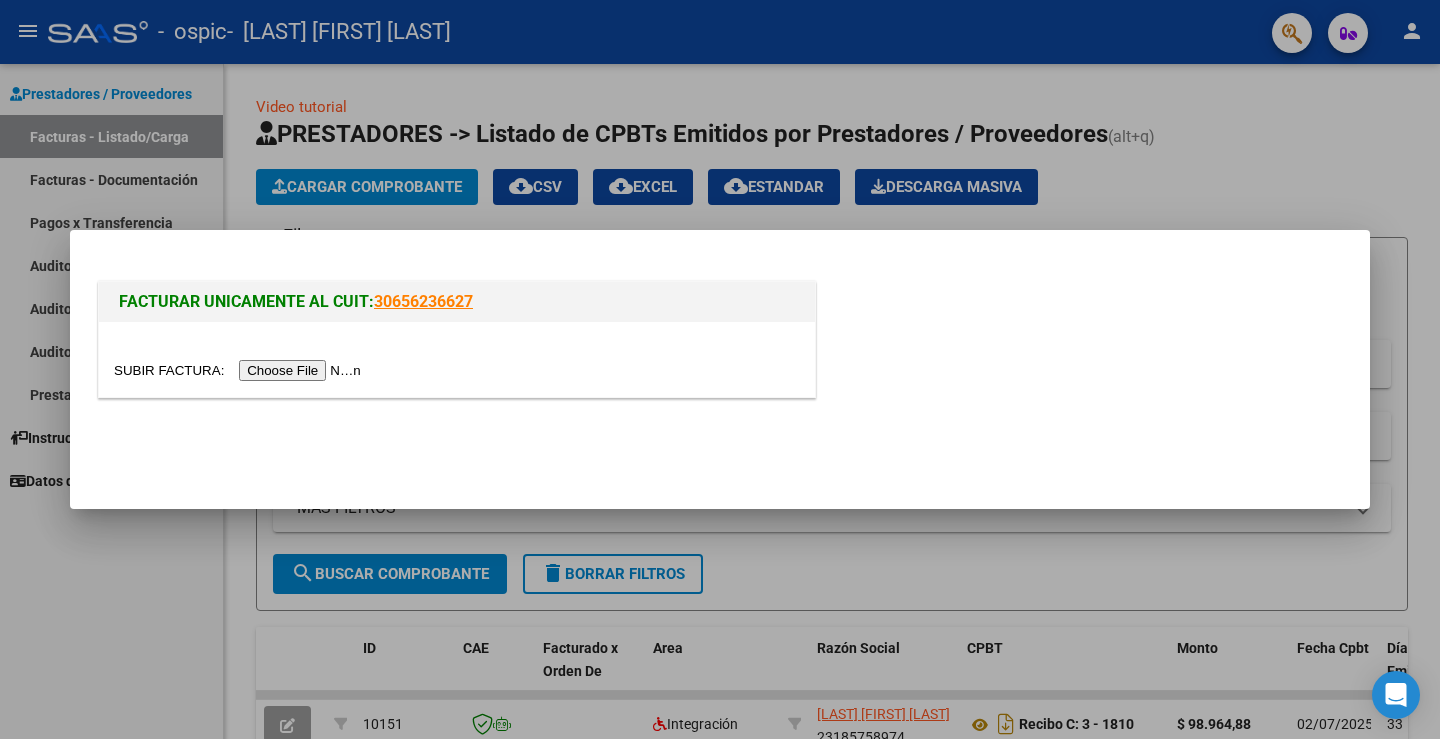 click at bounding box center [240, 370] 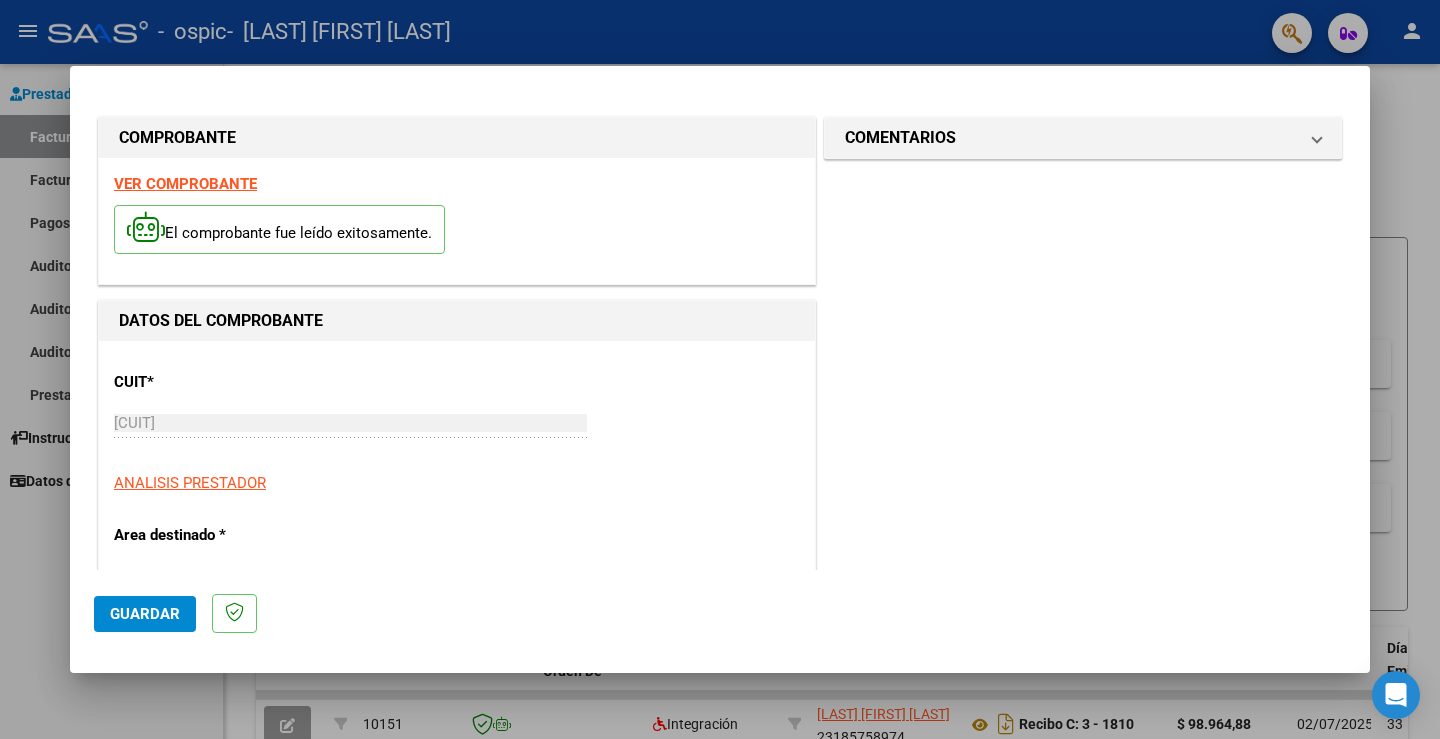 click on "Guardar" 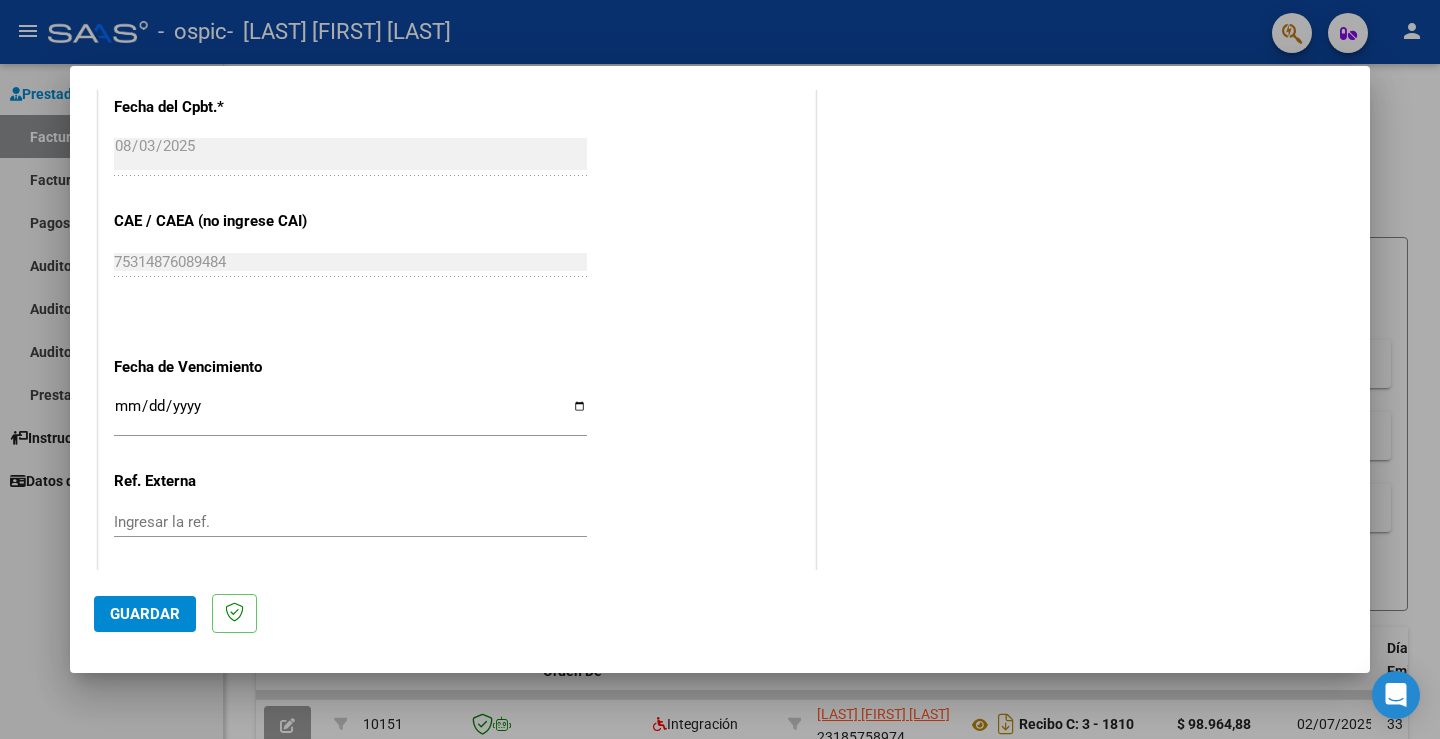 scroll, scrollTop: 1195, scrollLeft: 0, axis: vertical 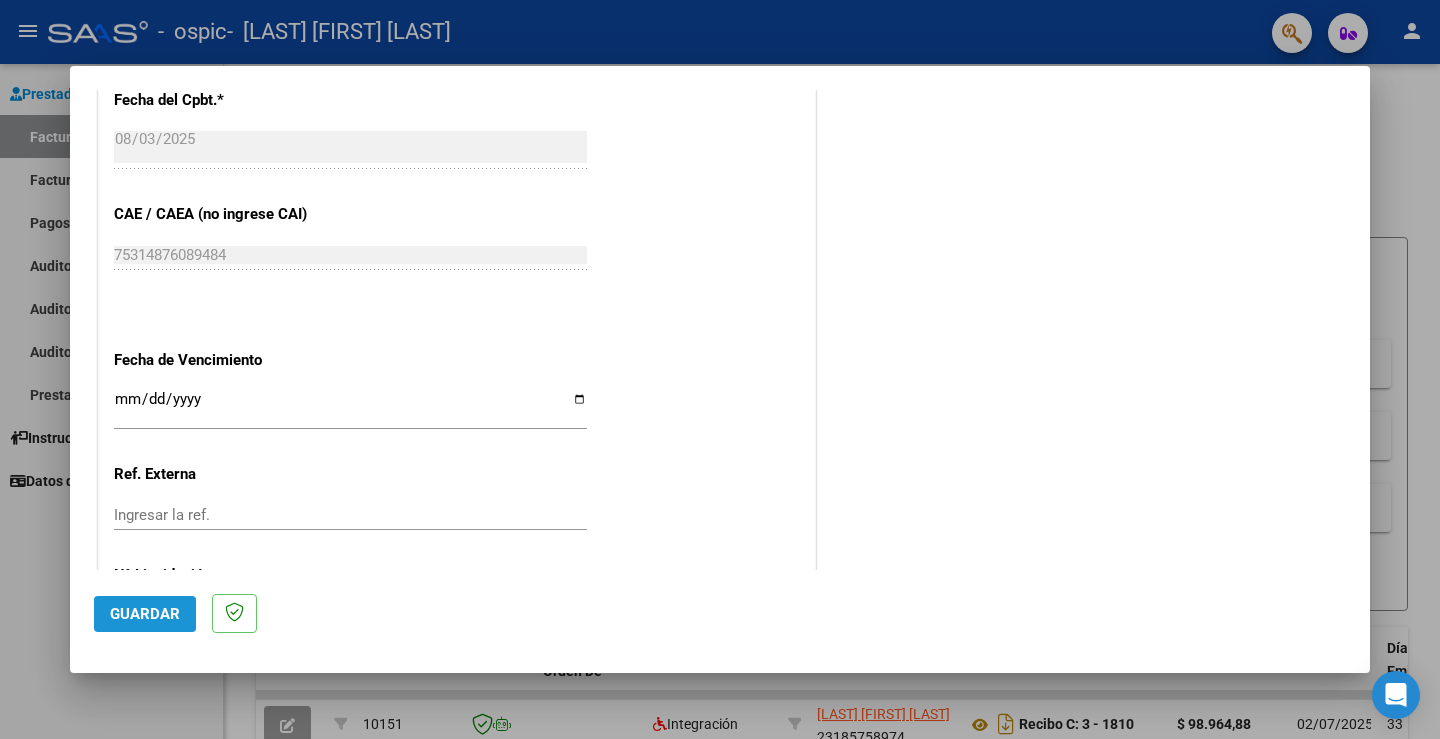 click on "Guardar" 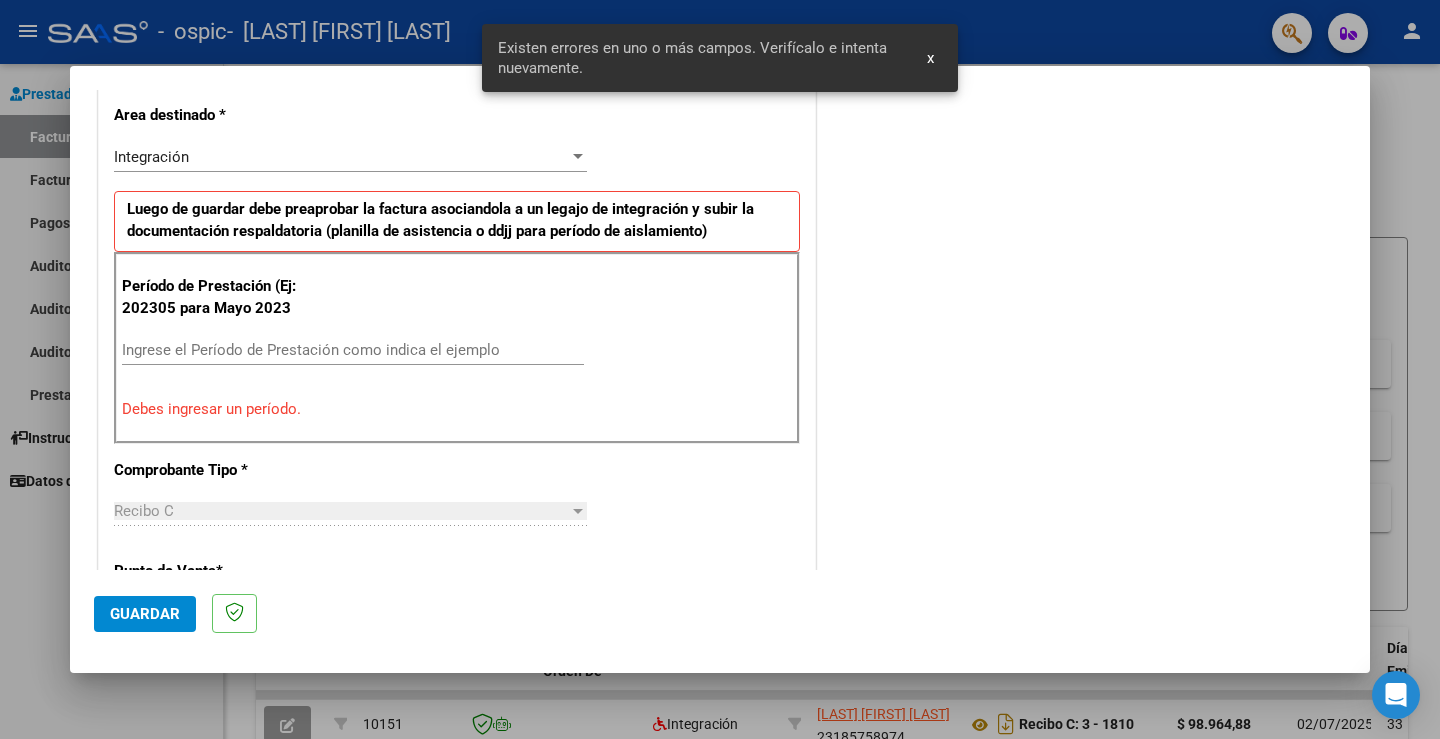 scroll, scrollTop: 419, scrollLeft: 0, axis: vertical 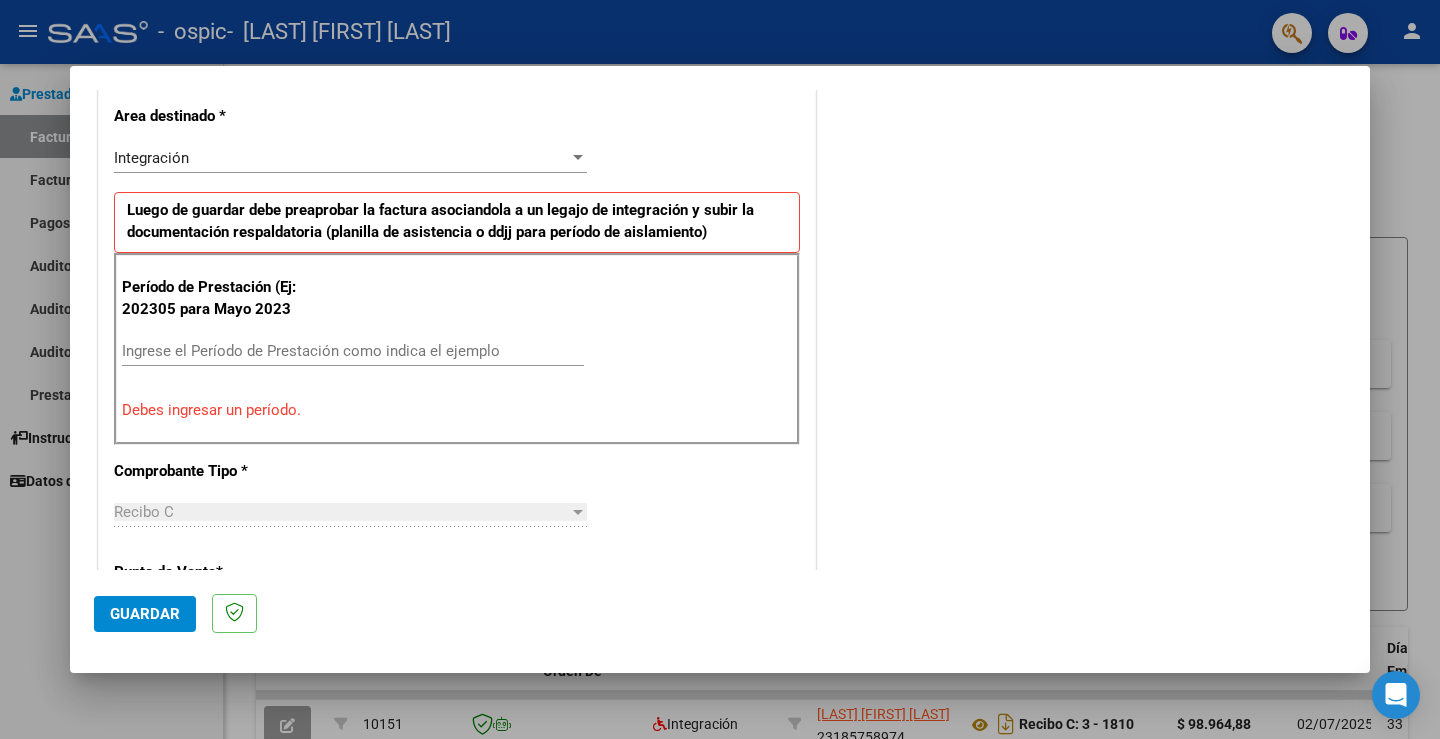 click at bounding box center [720, 369] 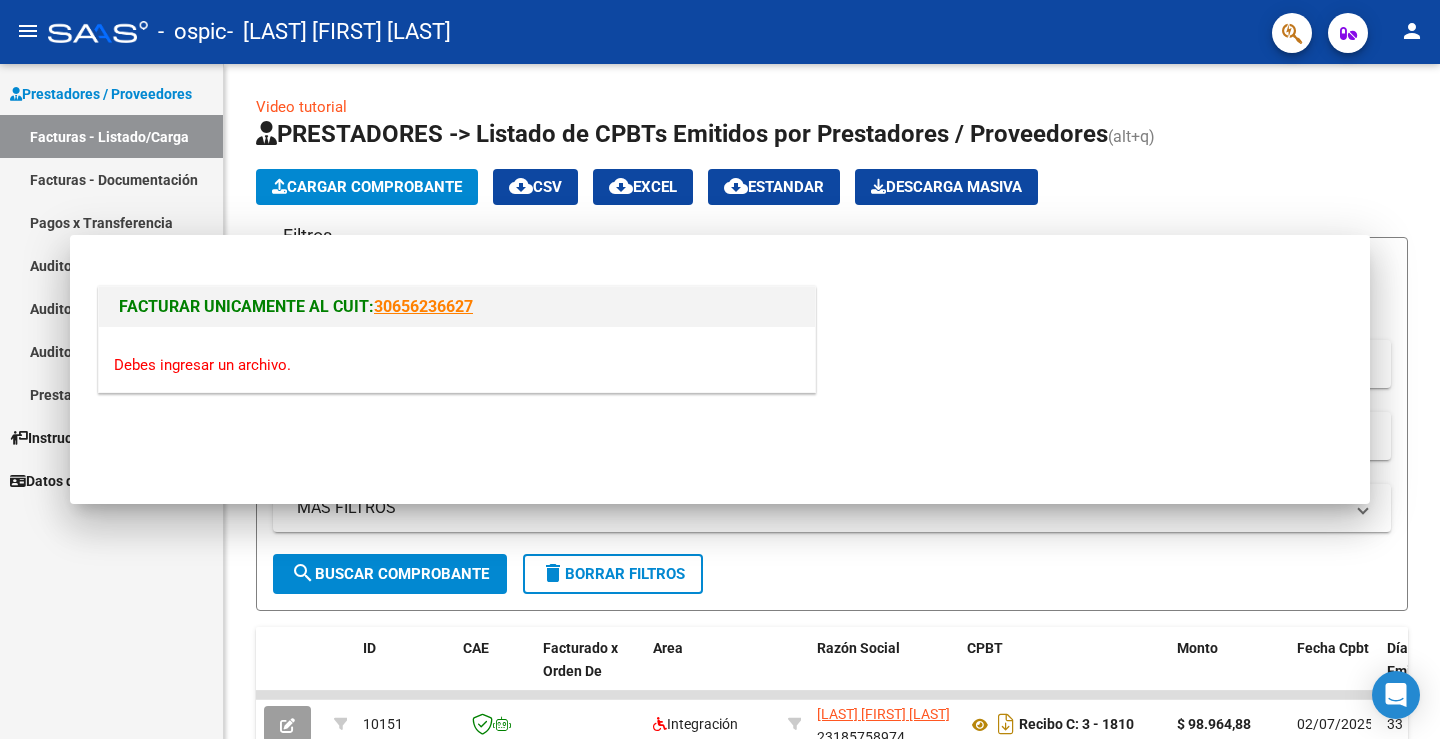 scroll, scrollTop: 0, scrollLeft: 0, axis: both 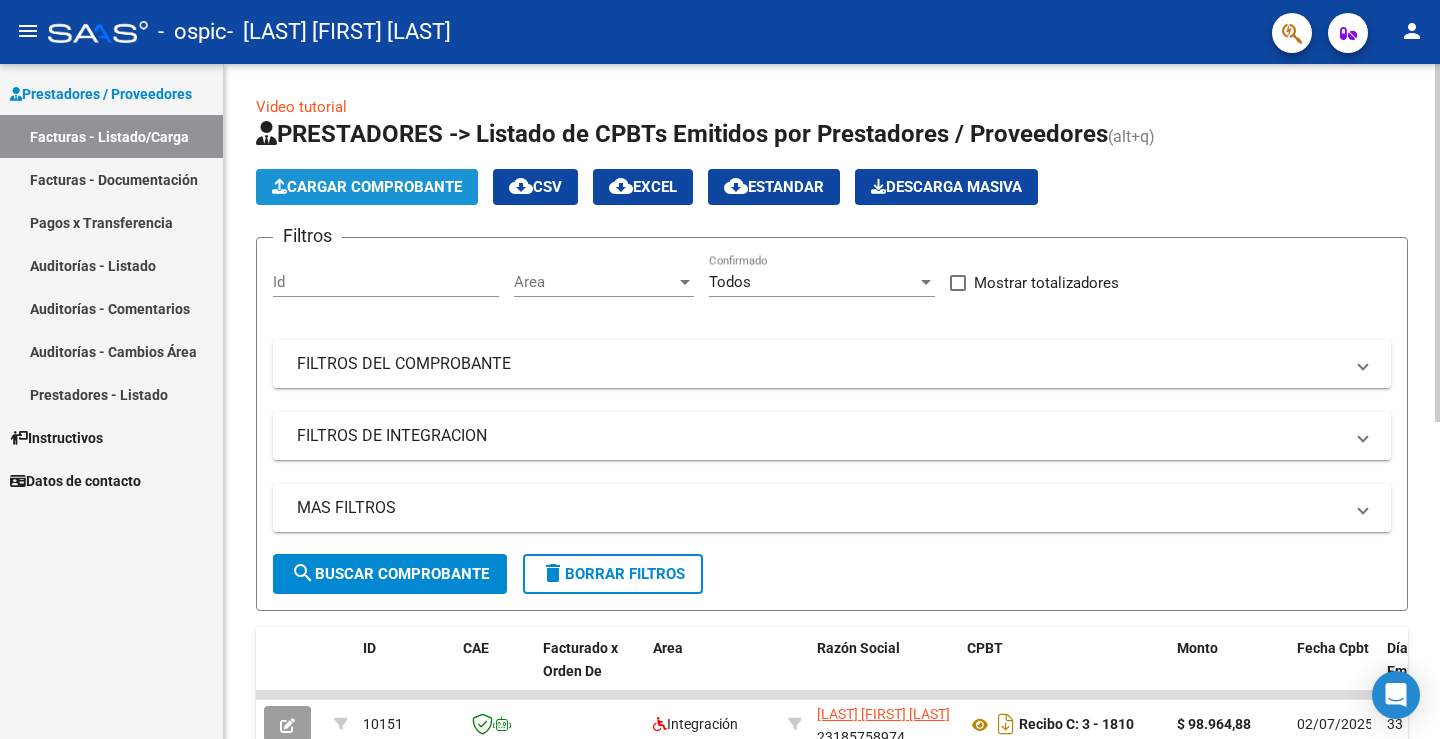 click on "Cargar Comprobante" 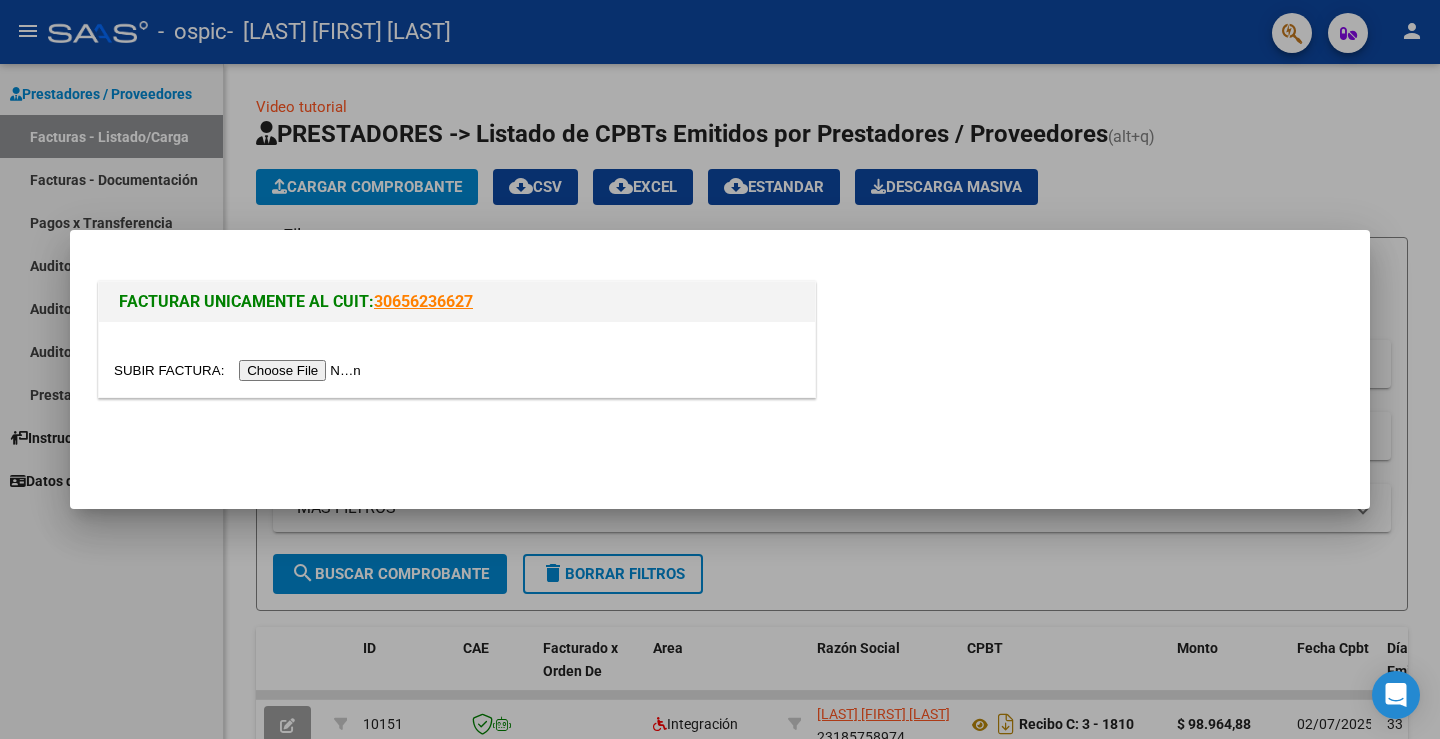 click at bounding box center (240, 370) 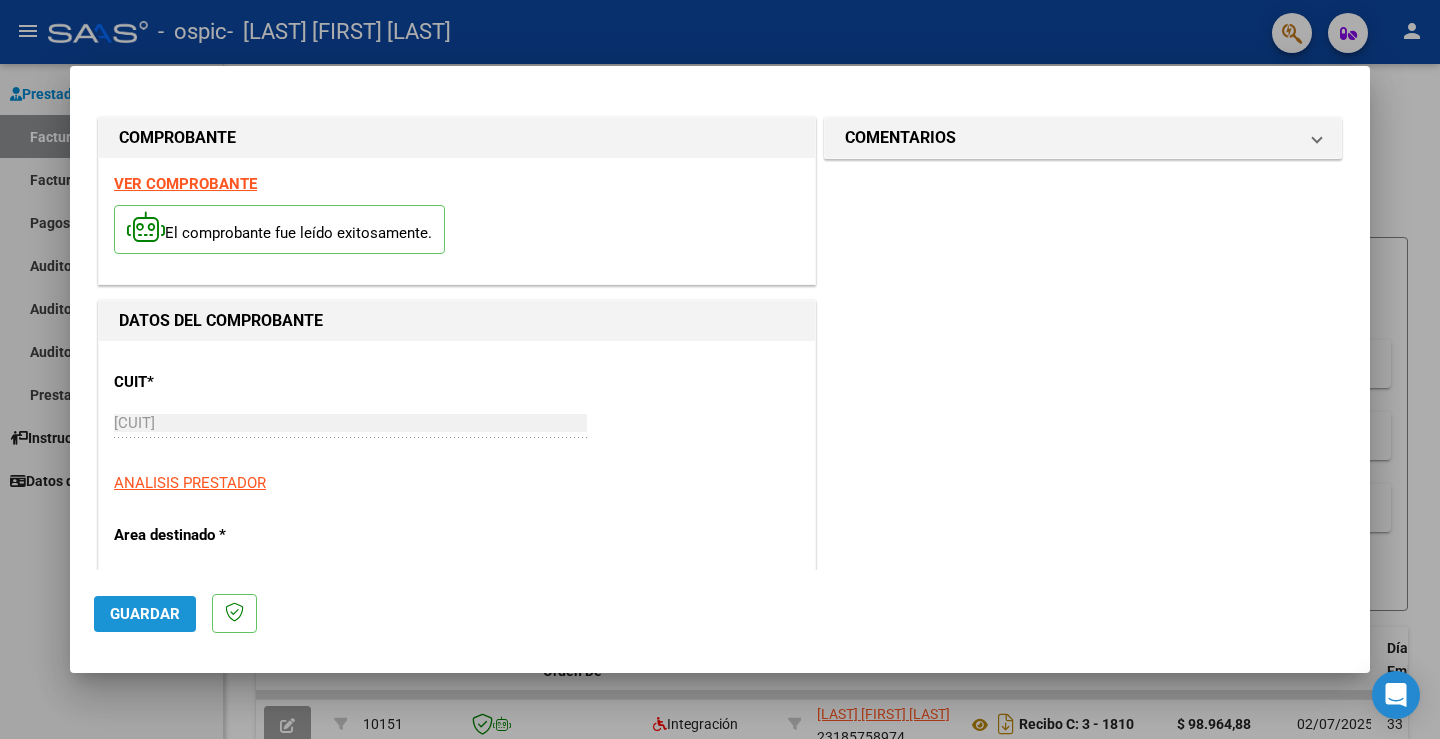 click on "Guardar" 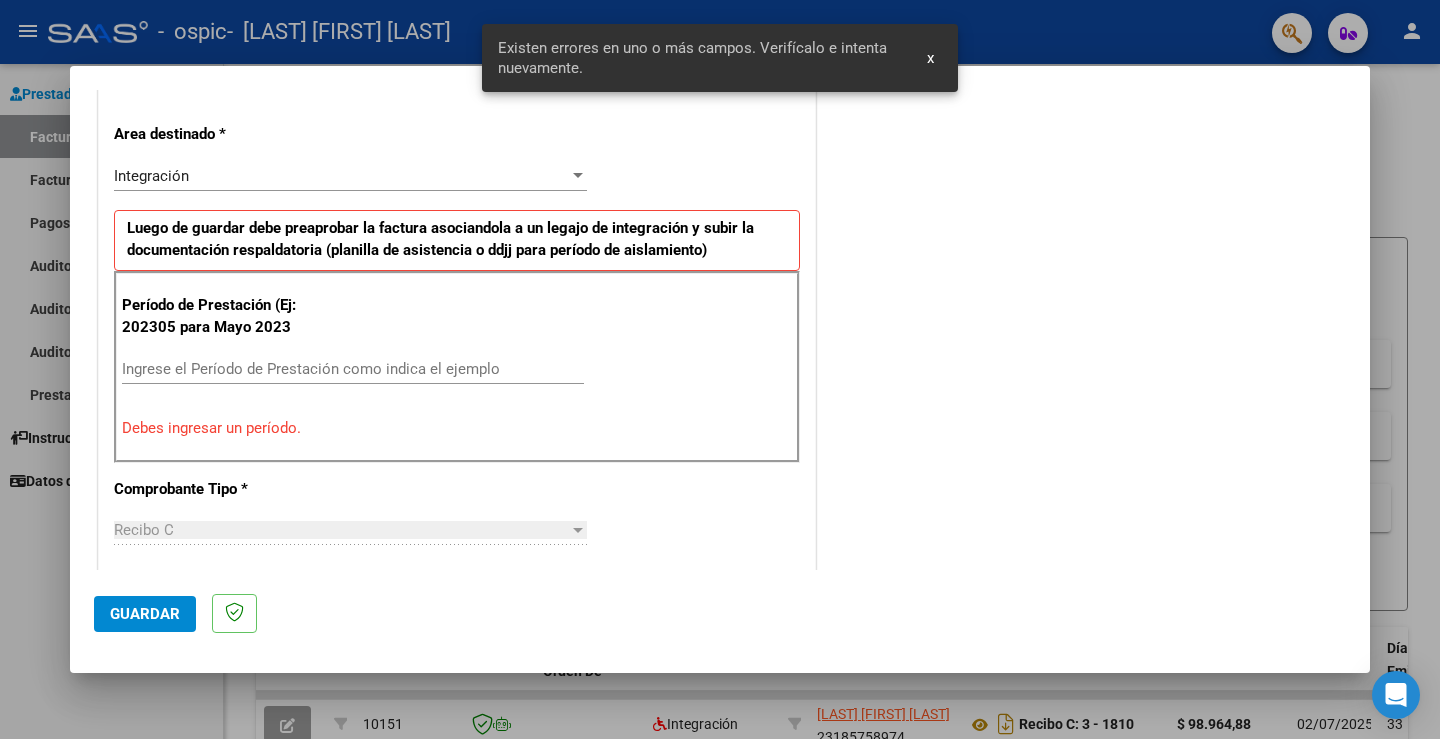 scroll, scrollTop: 419, scrollLeft: 0, axis: vertical 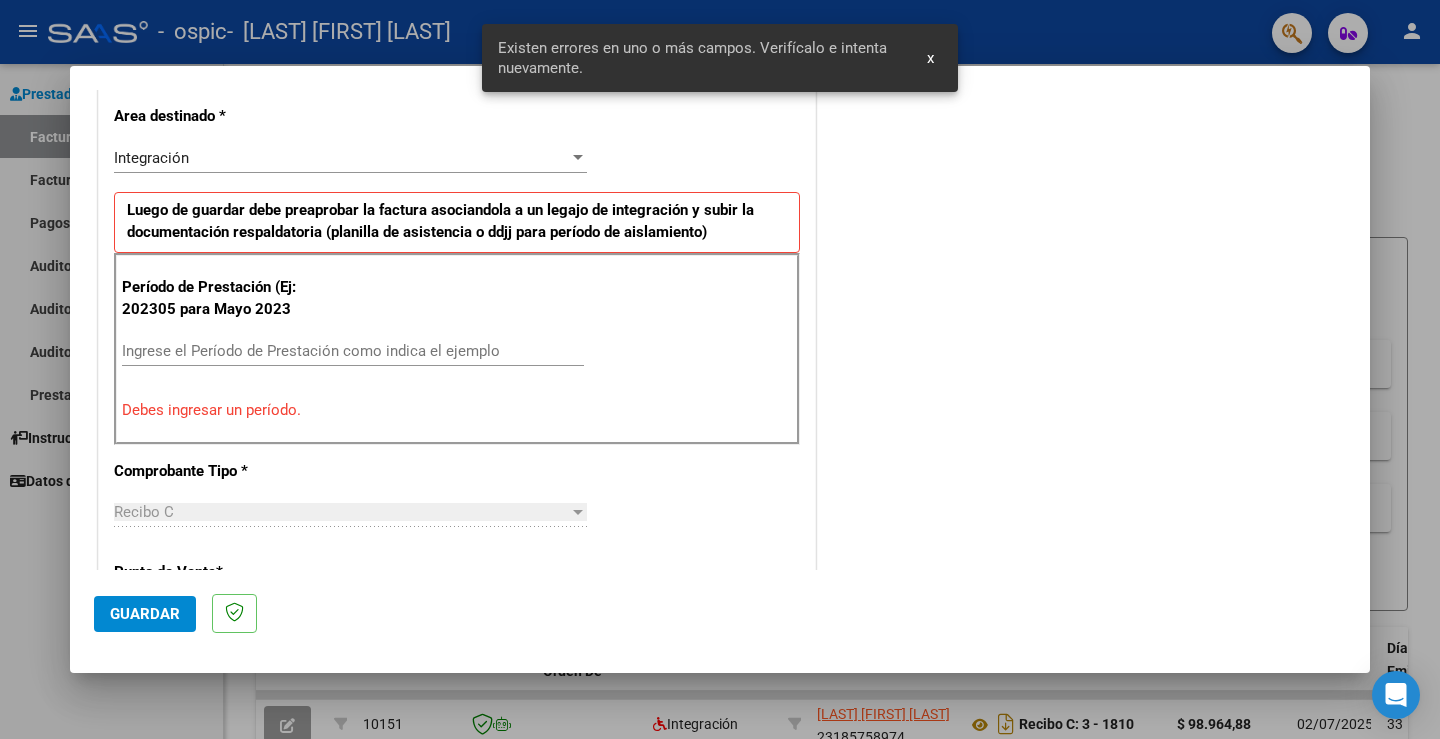 click on "Ingrese el Período de Prestación como indica el ejemplo" at bounding box center [353, 351] 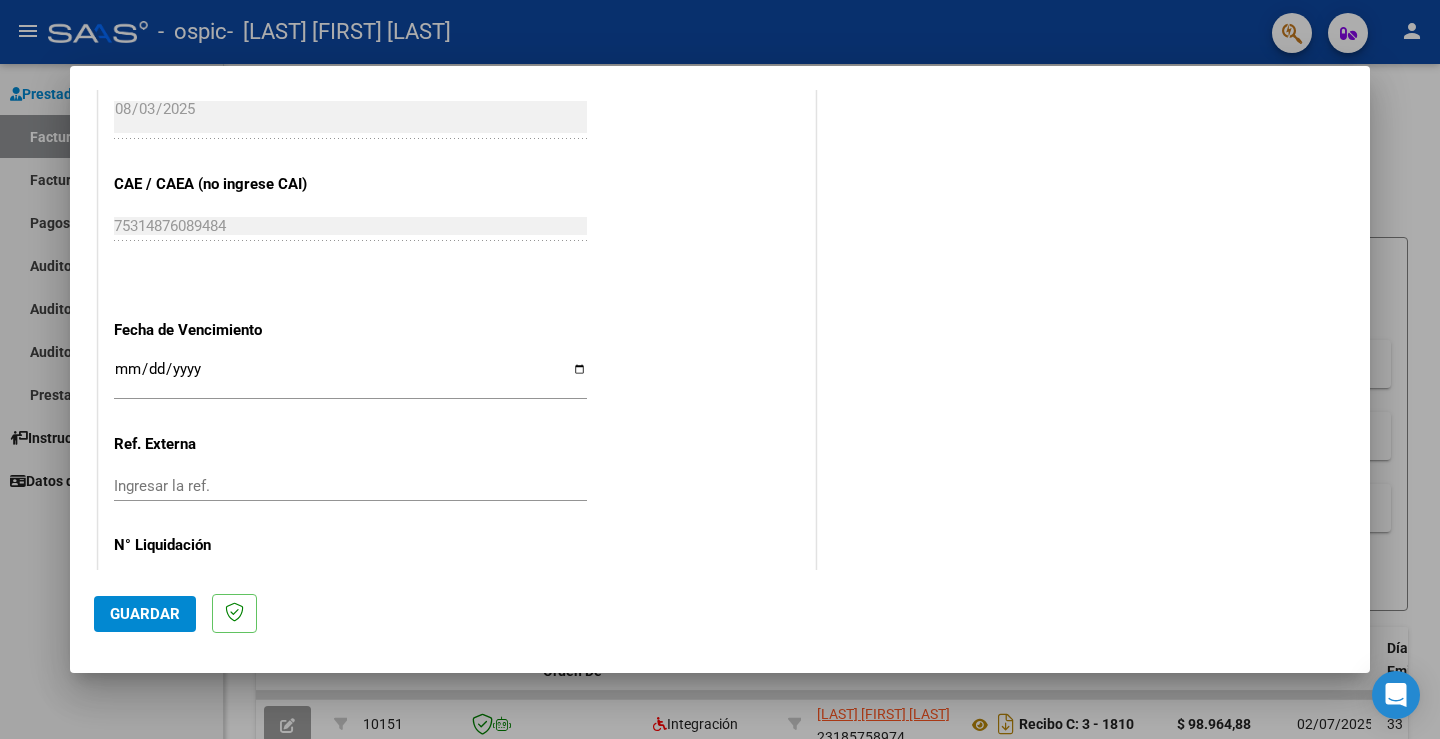 scroll, scrollTop: 1219, scrollLeft: 0, axis: vertical 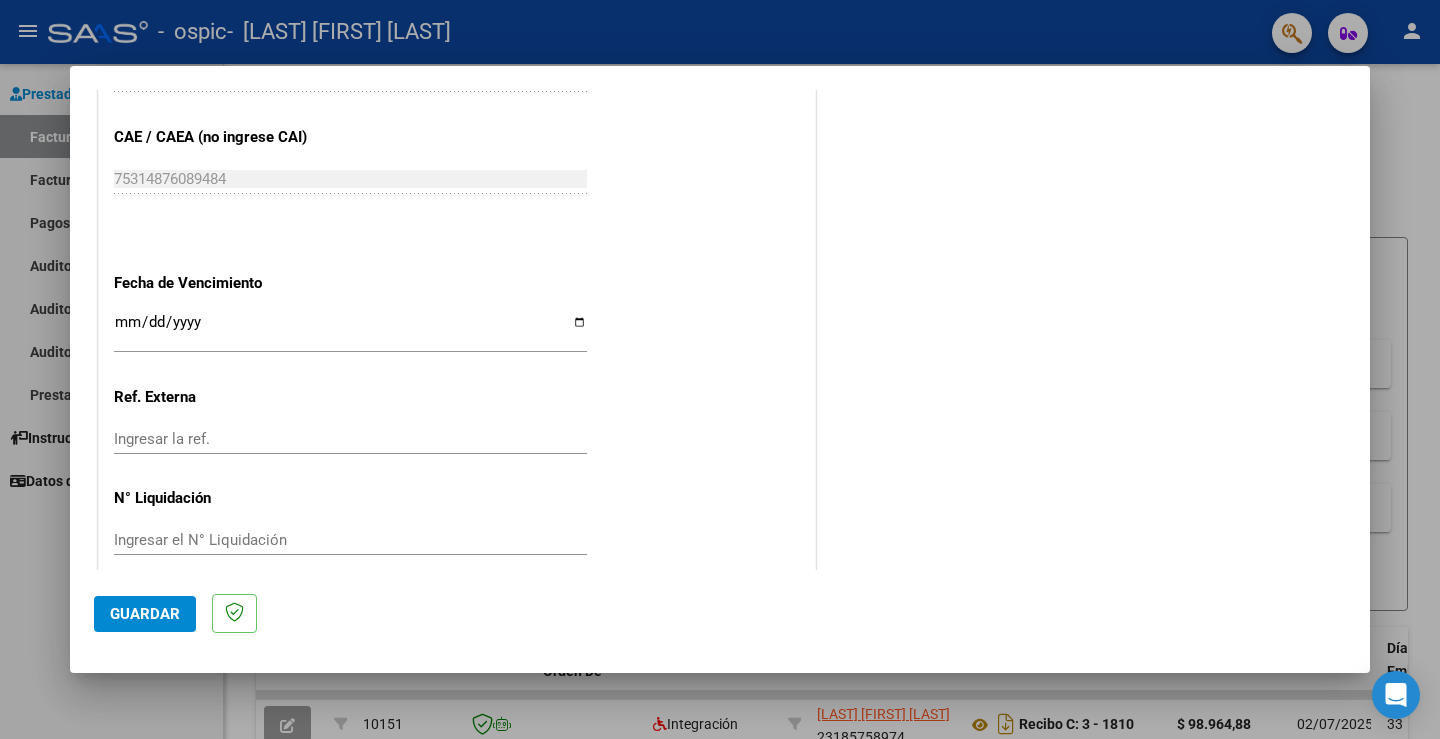 type on "202507" 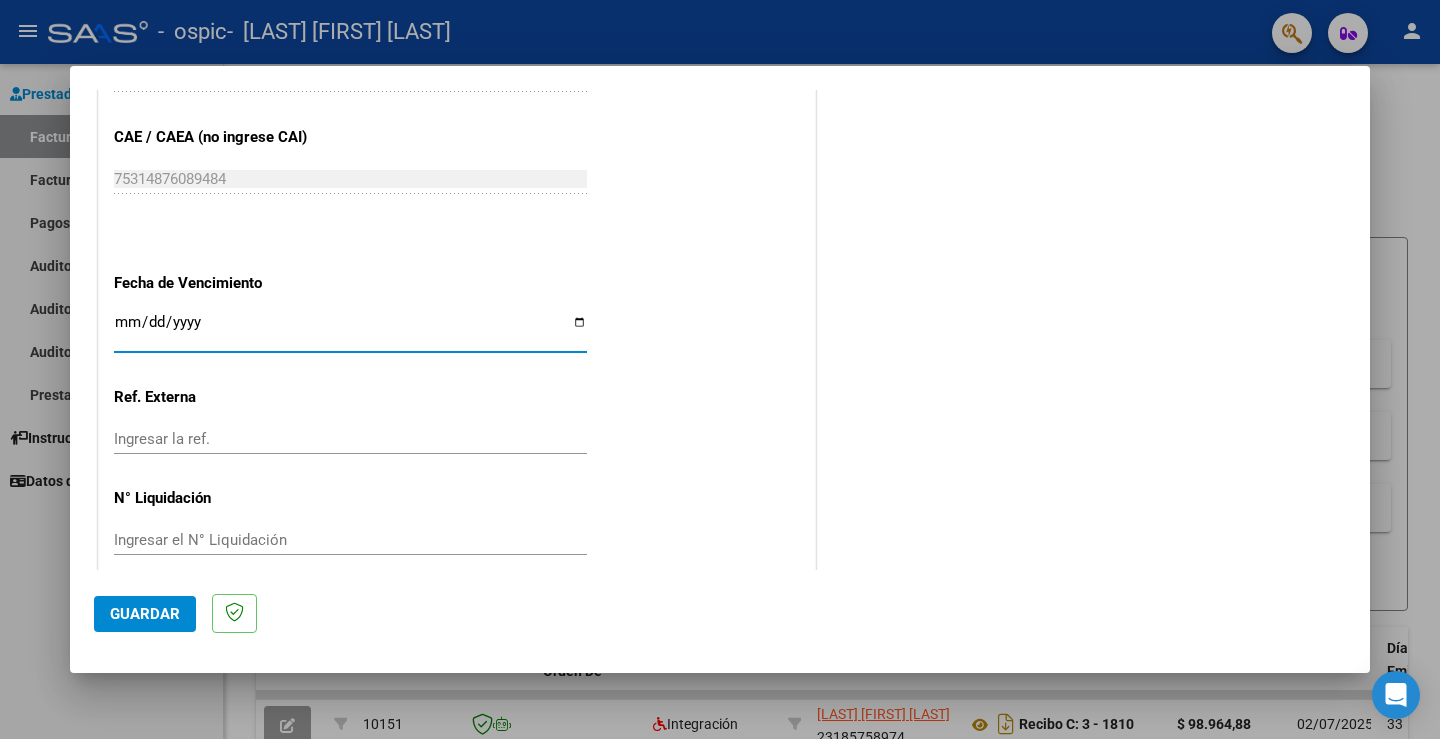 click on "Ingresar la fecha" at bounding box center (350, 330) 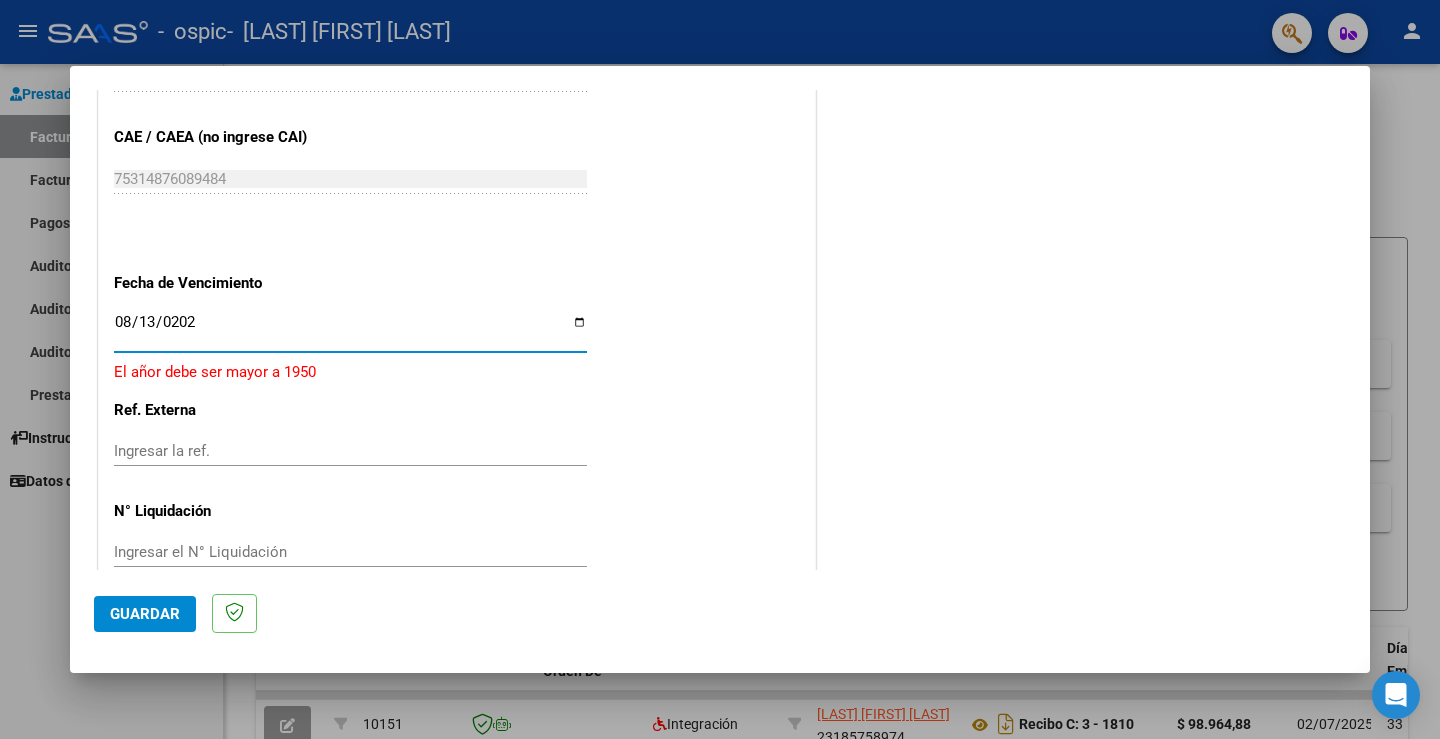 type on "2025-08-13" 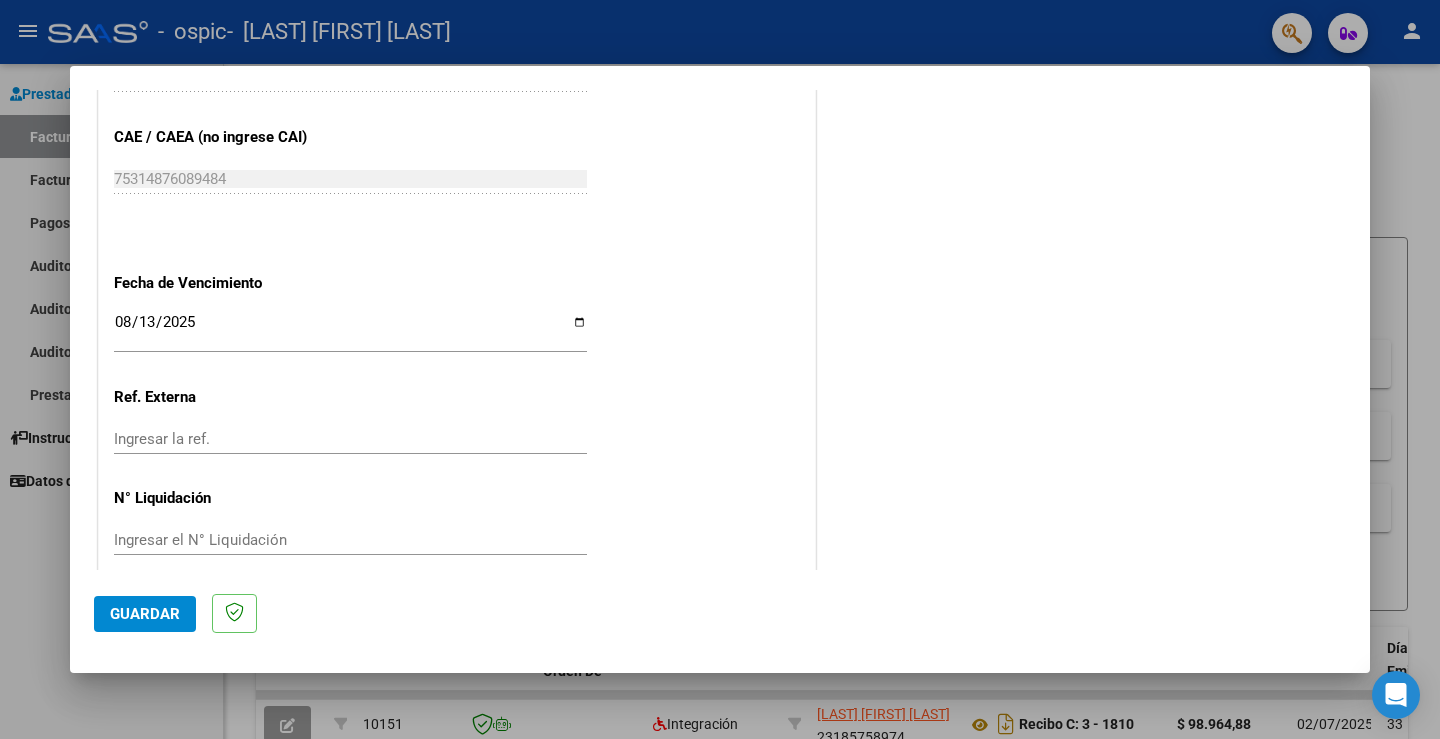 scroll, scrollTop: 1243, scrollLeft: 0, axis: vertical 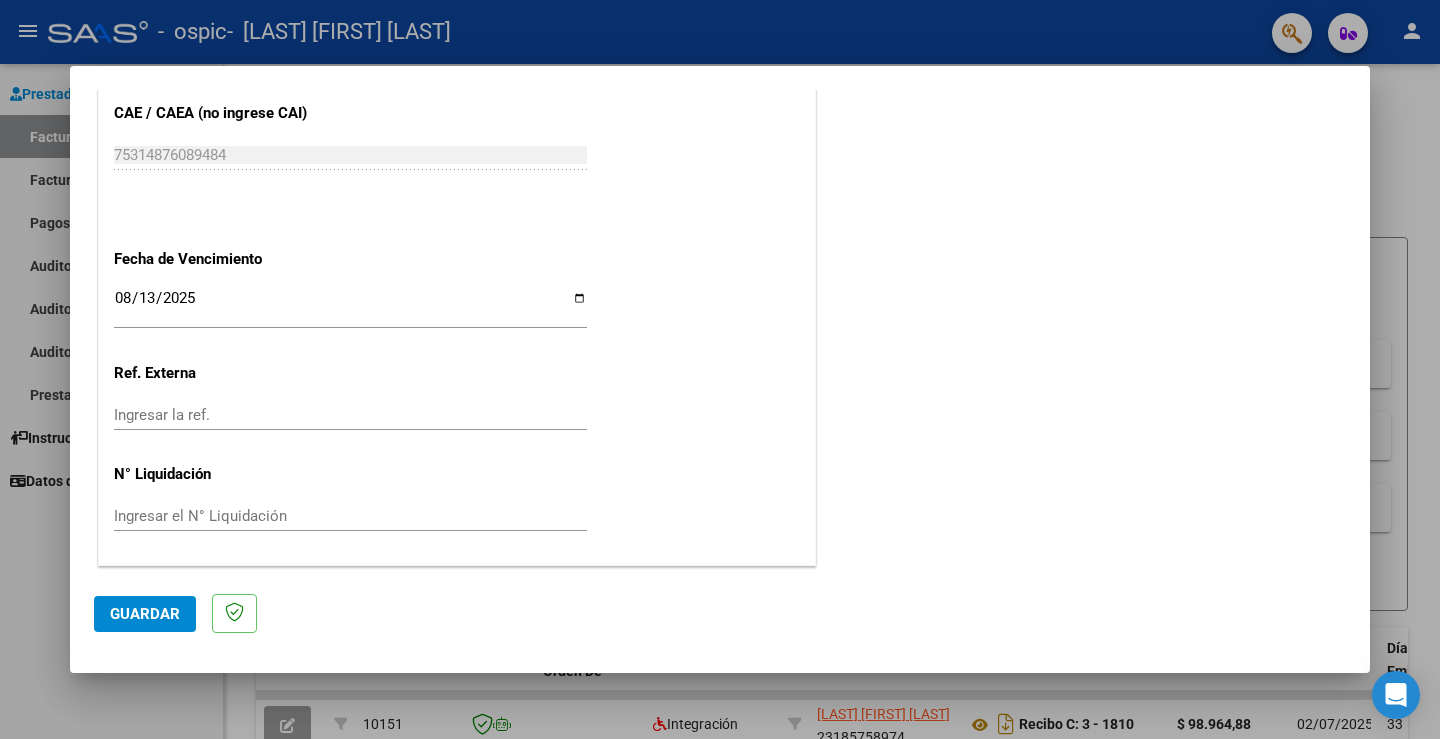 click on "Guardar" 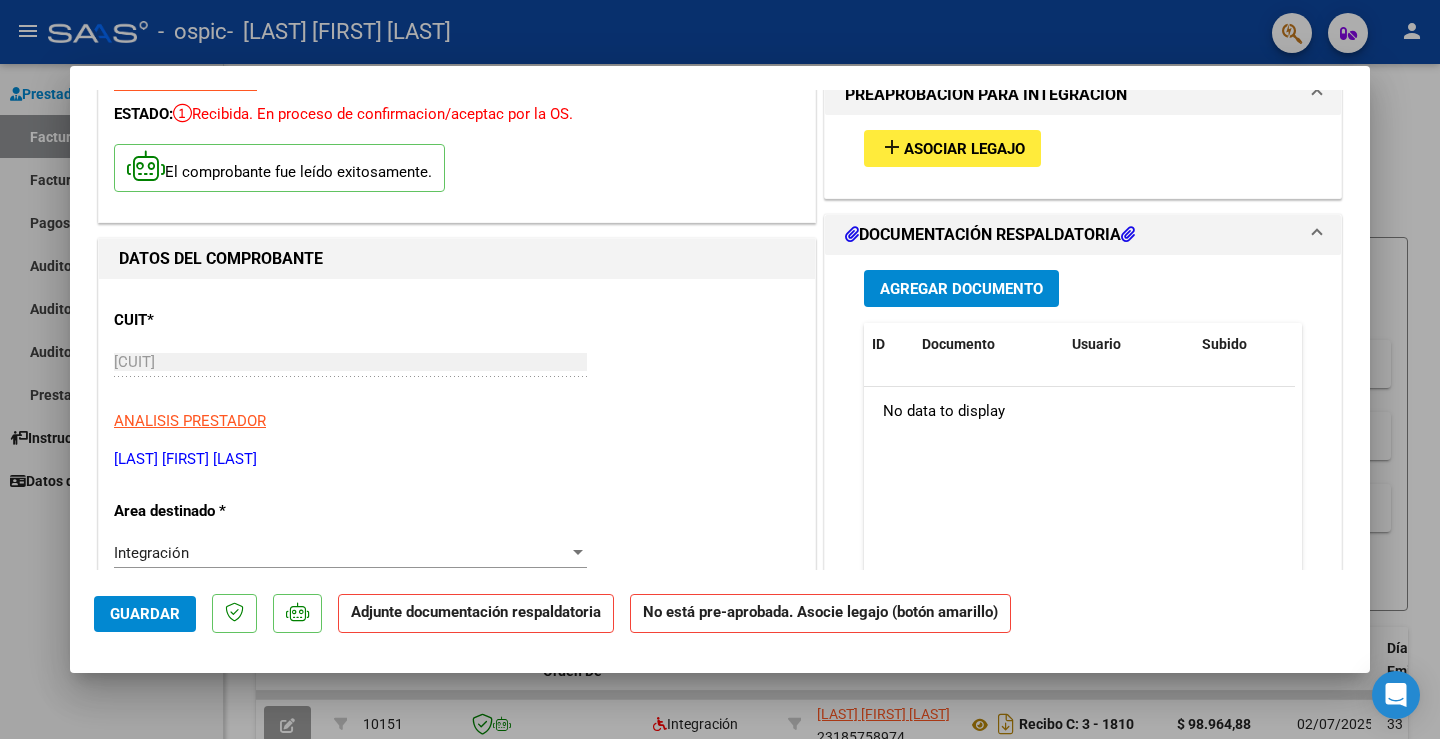 scroll, scrollTop: 0, scrollLeft: 0, axis: both 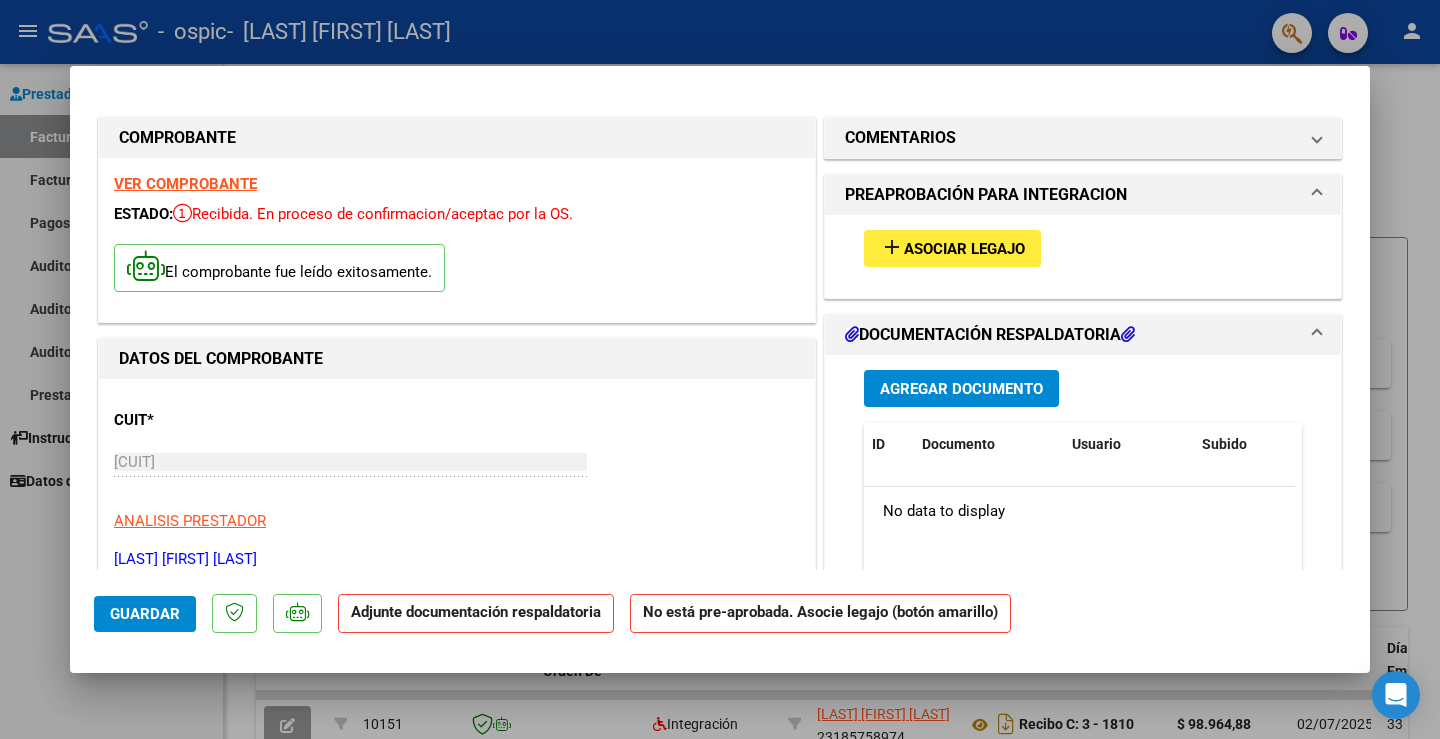 click on "Asociar Legajo" at bounding box center (964, 249) 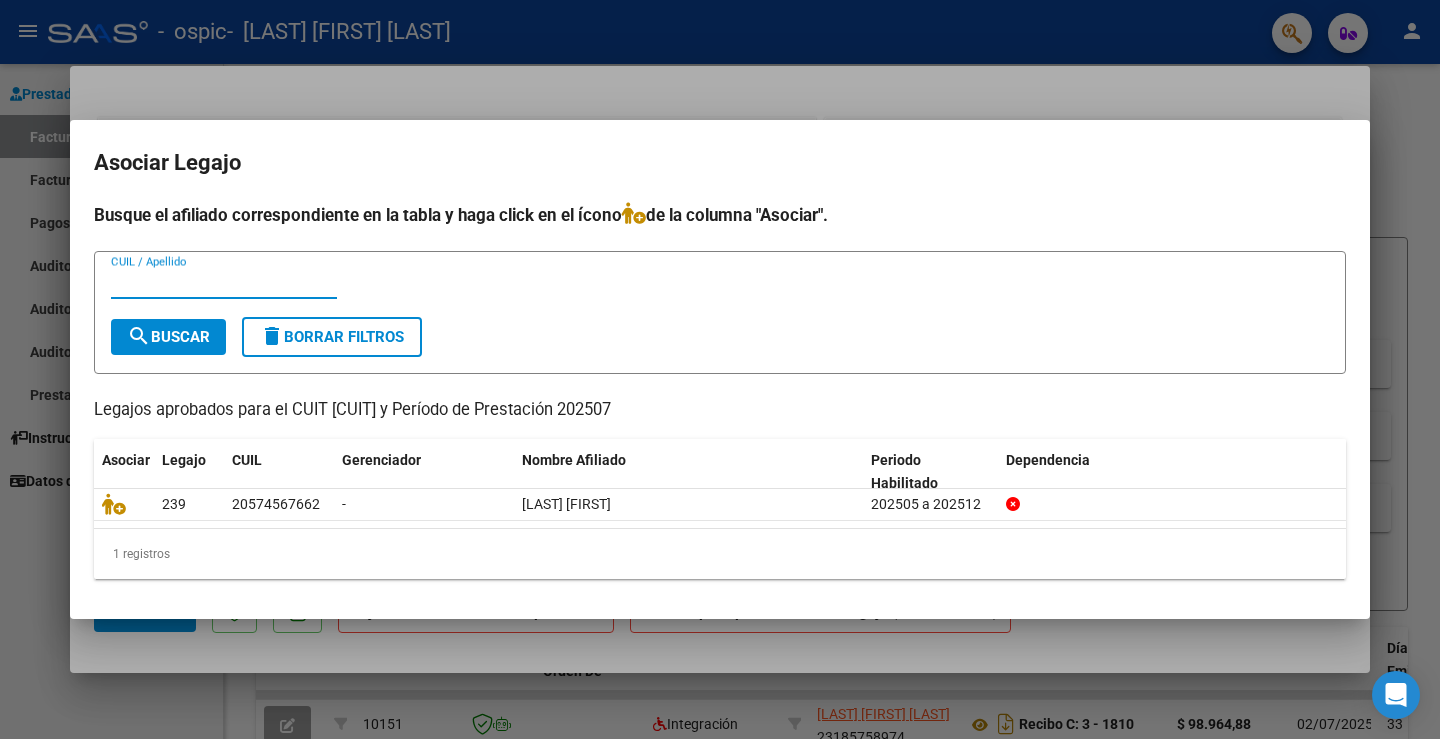 click on "search  Buscar" at bounding box center [168, 337] 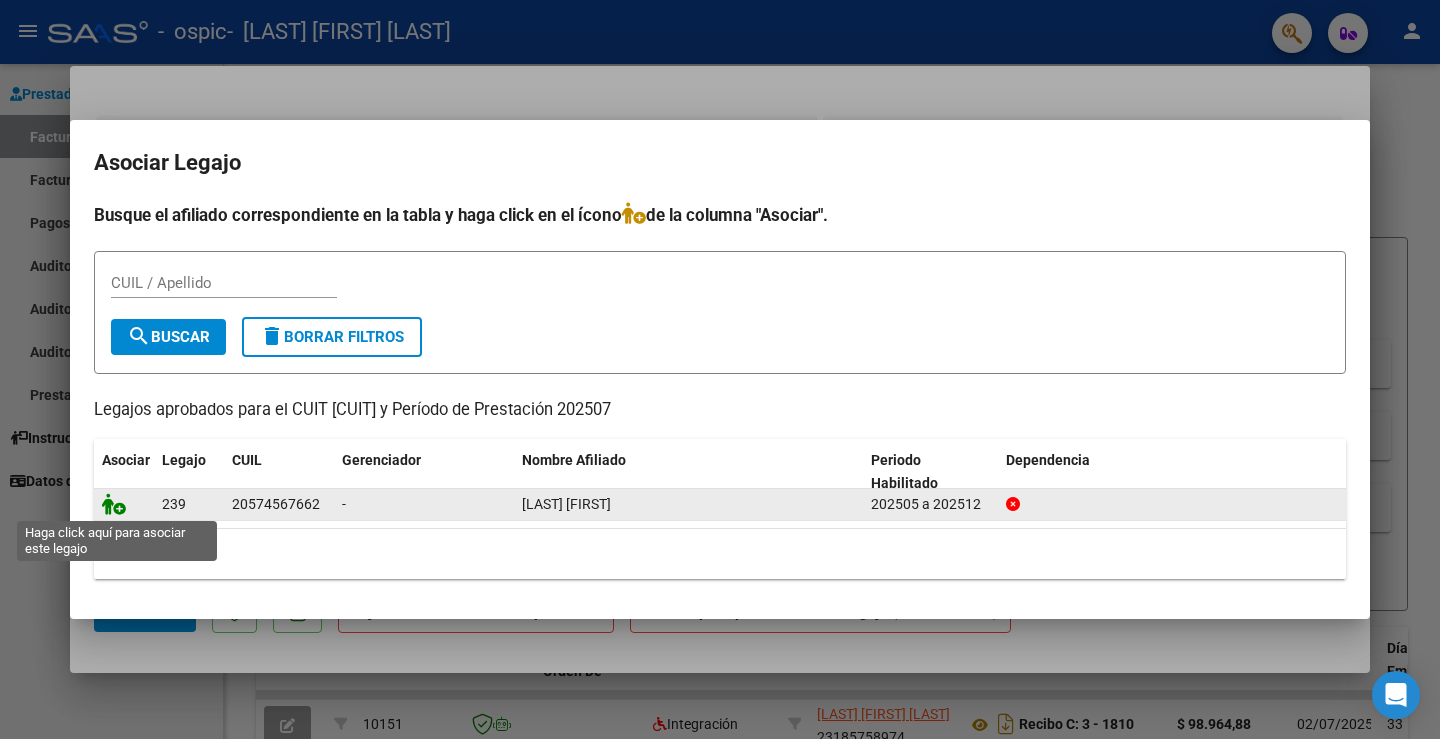 click 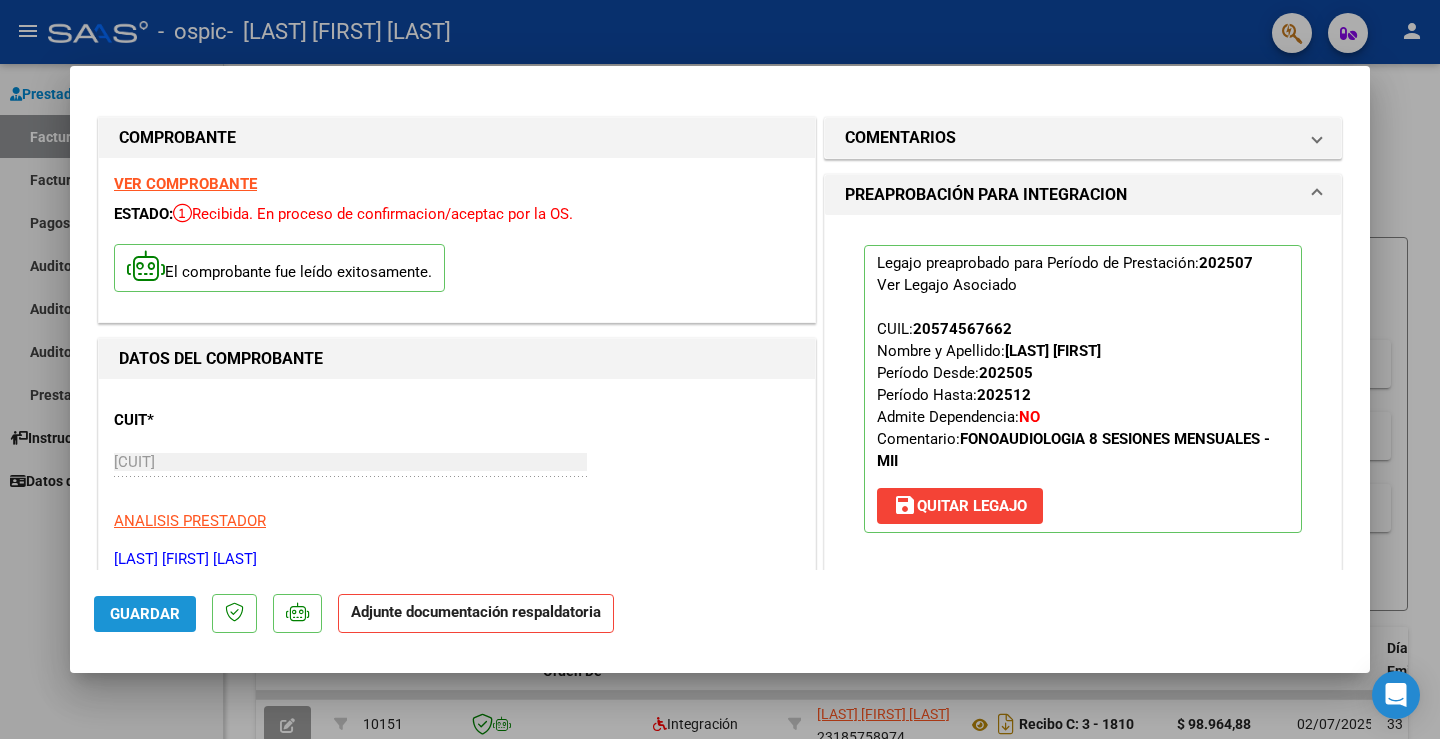 click on "Guardar" 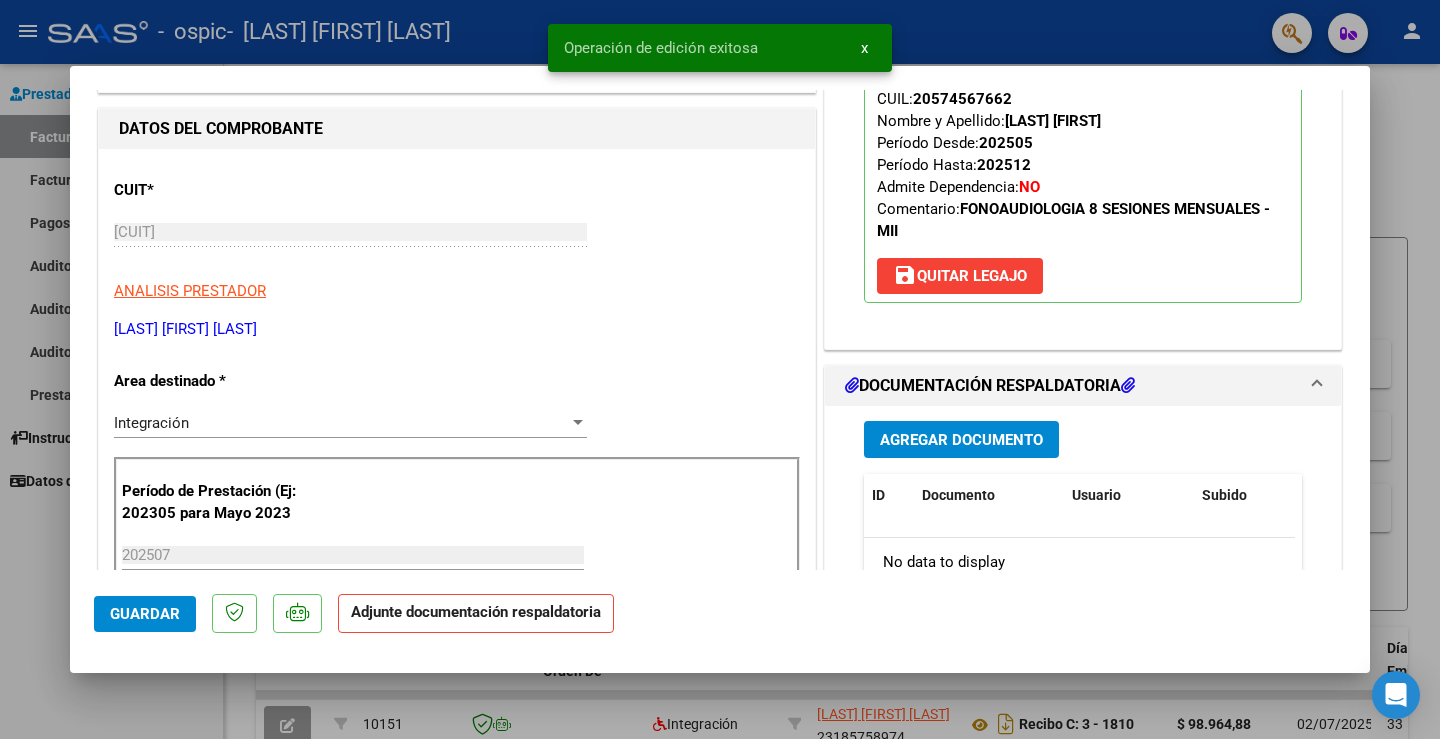 scroll, scrollTop: 246, scrollLeft: 0, axis: vertical 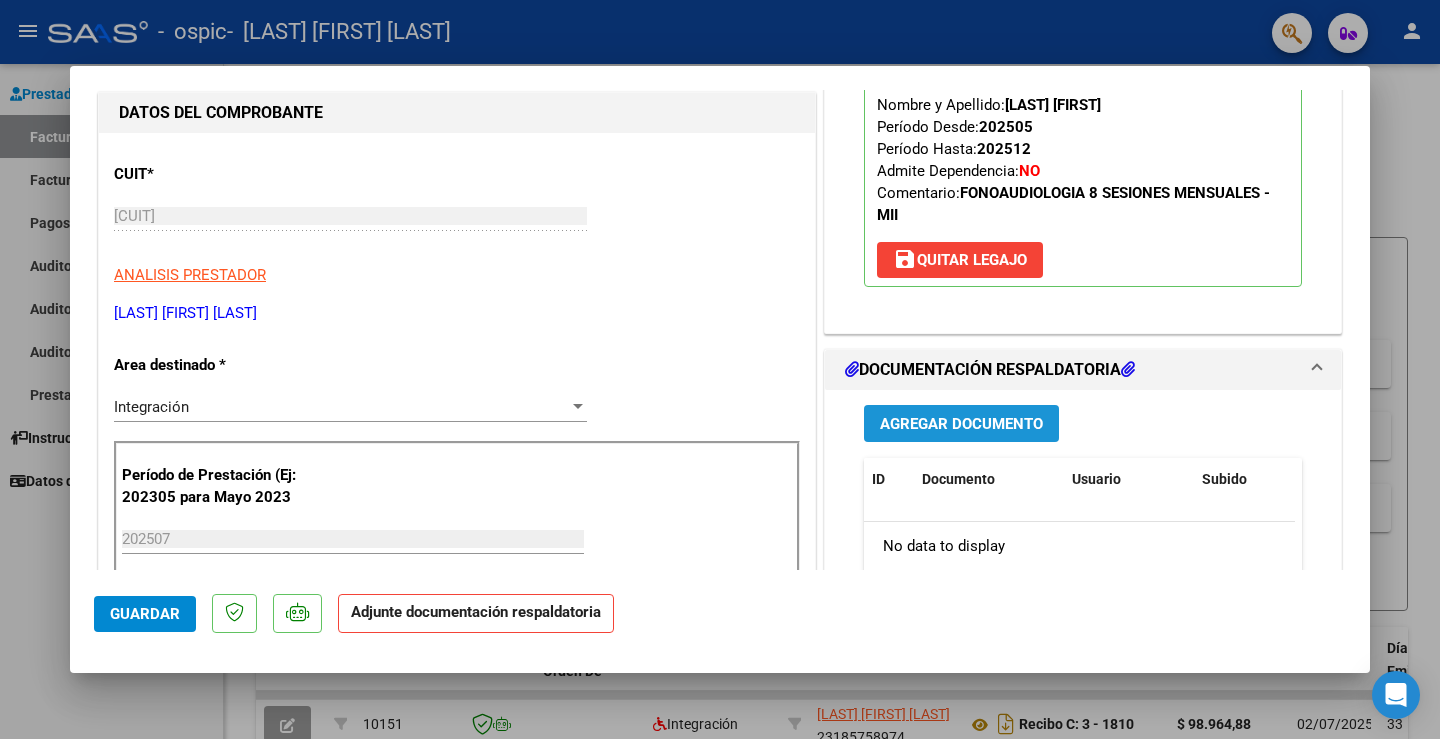 click on "Agregar Documento" at bounding box center [961, 424] 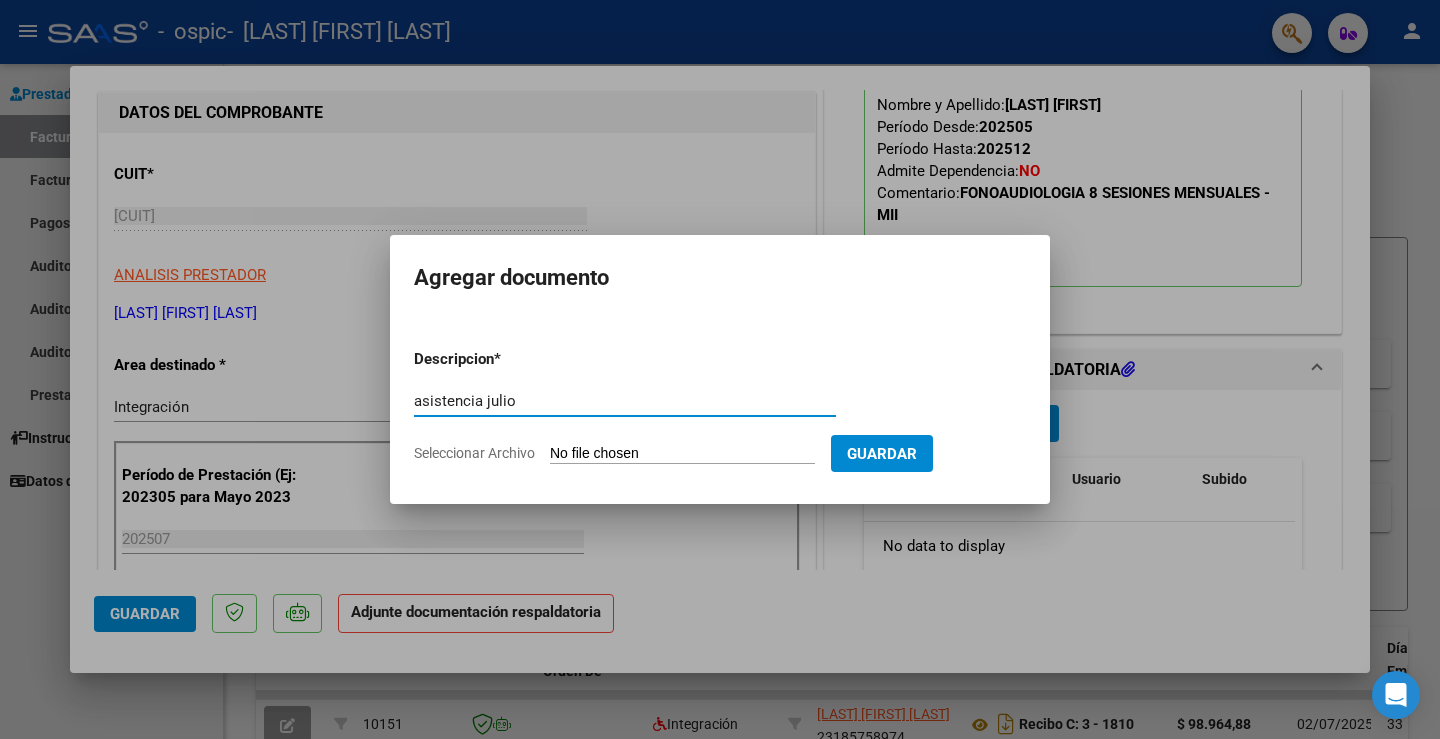 type on "asistencia julio" 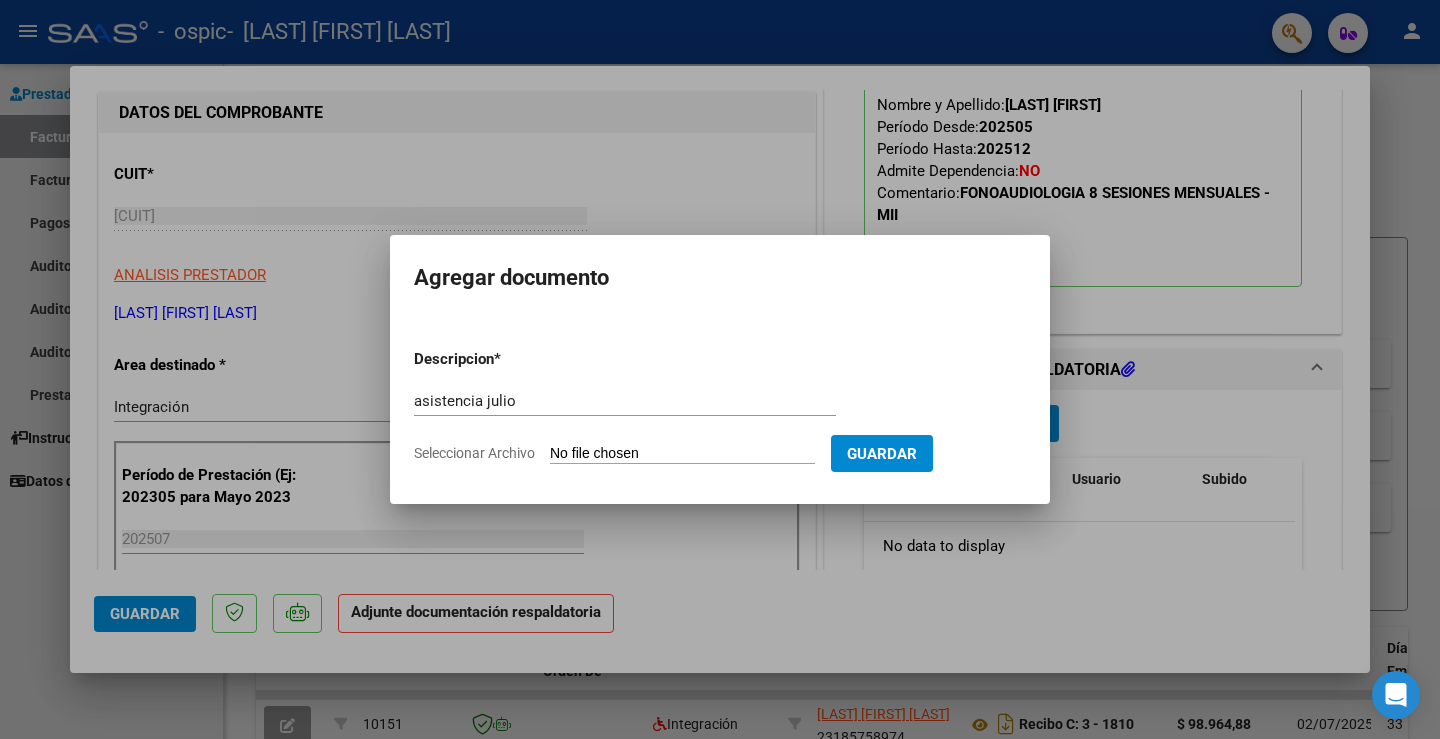 click on "Seleccionar Archivo" 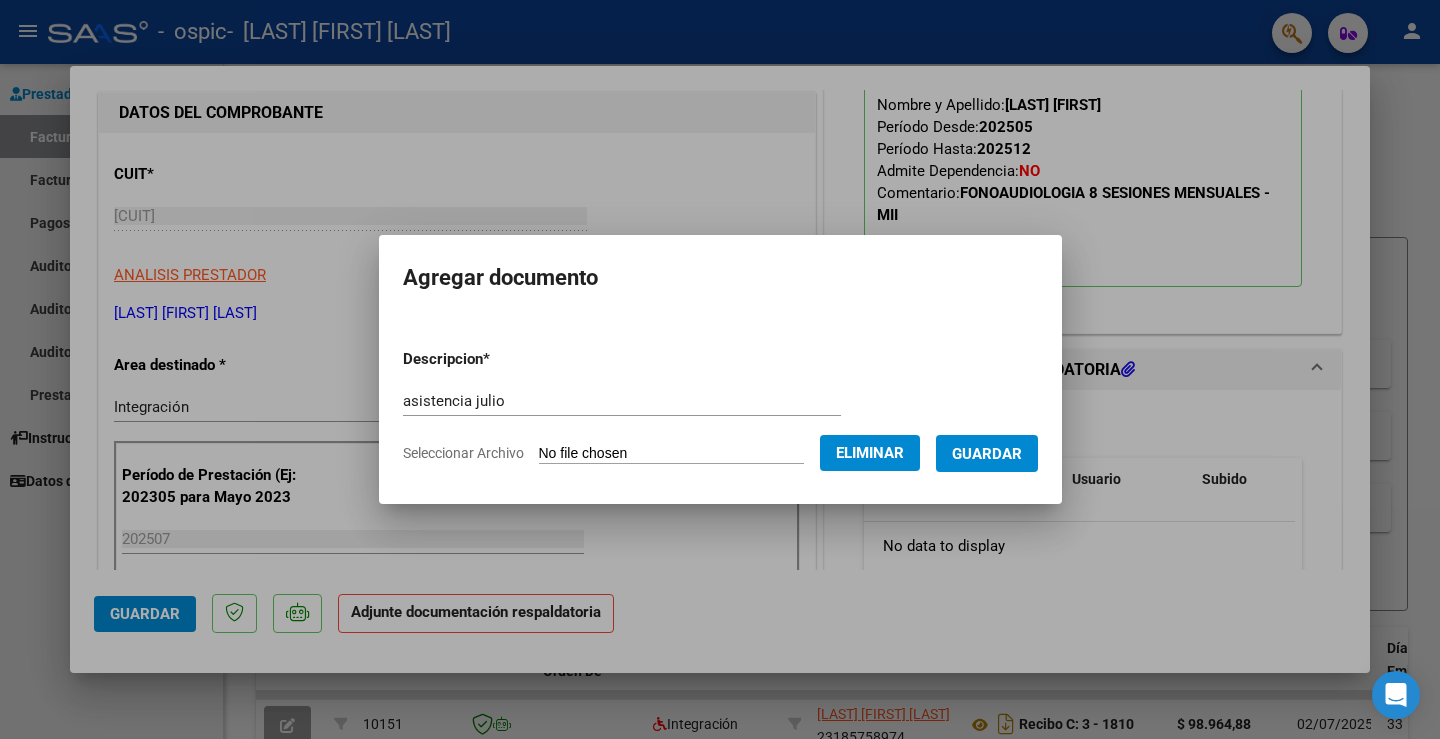 click on "Guardar" at bounding box center [987, 454] 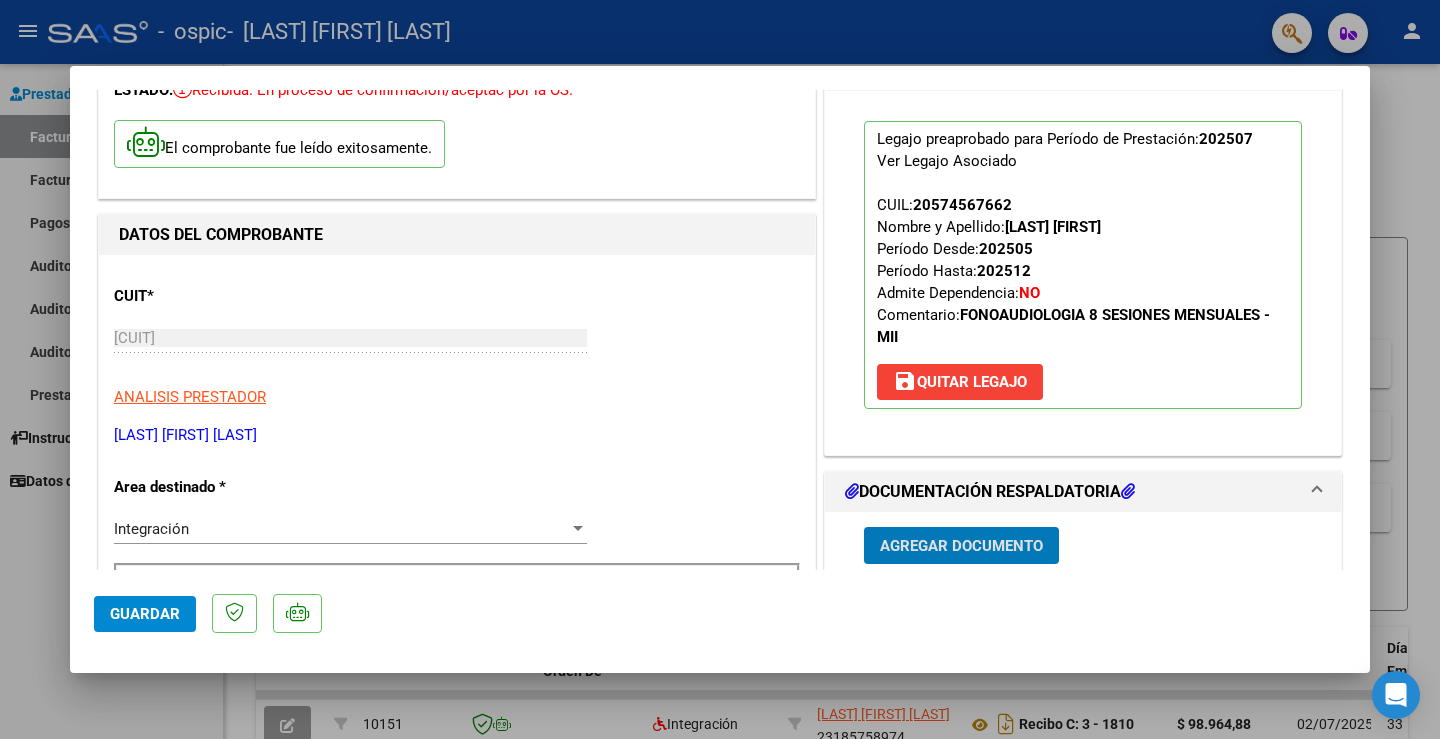 scroll, scrollTop: 0, scrollLeft: 0, axis: both 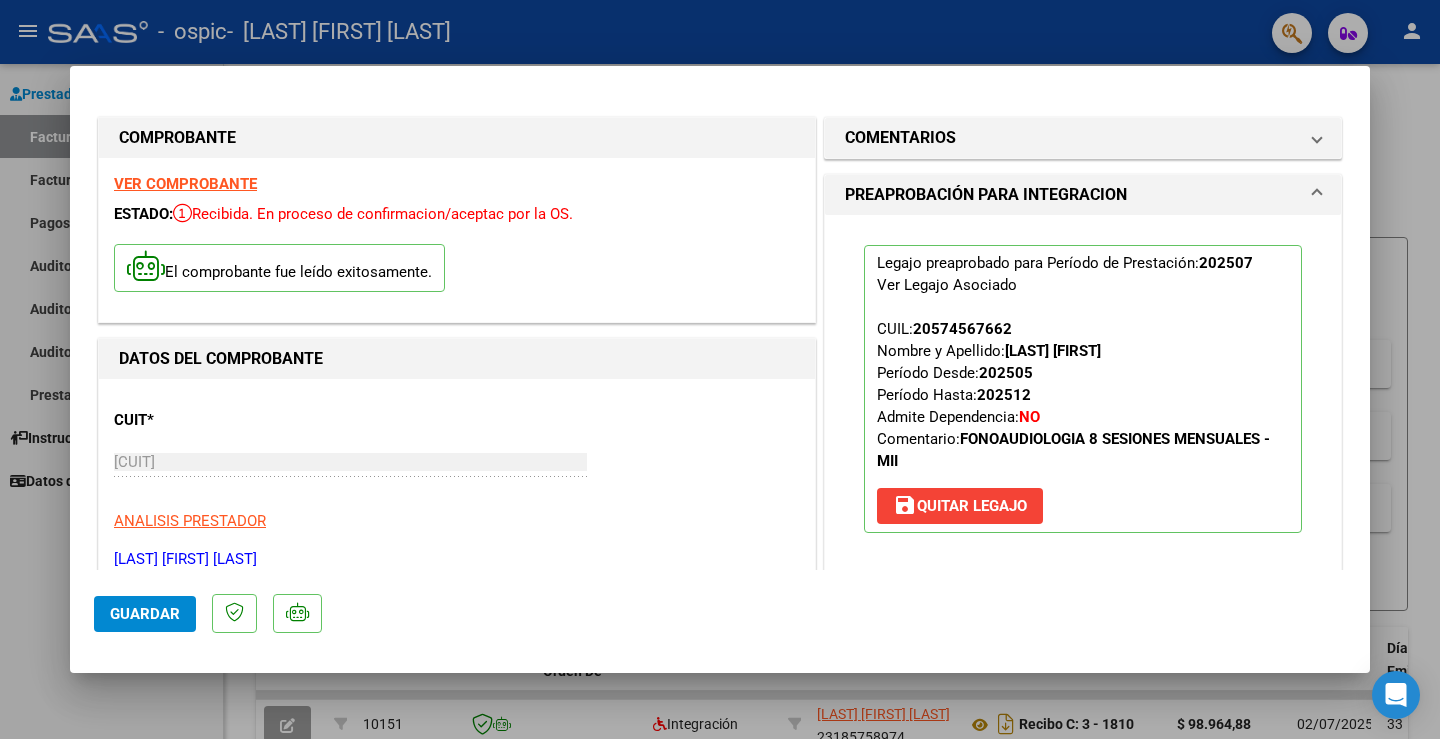 click at bounding box center (720, 369) 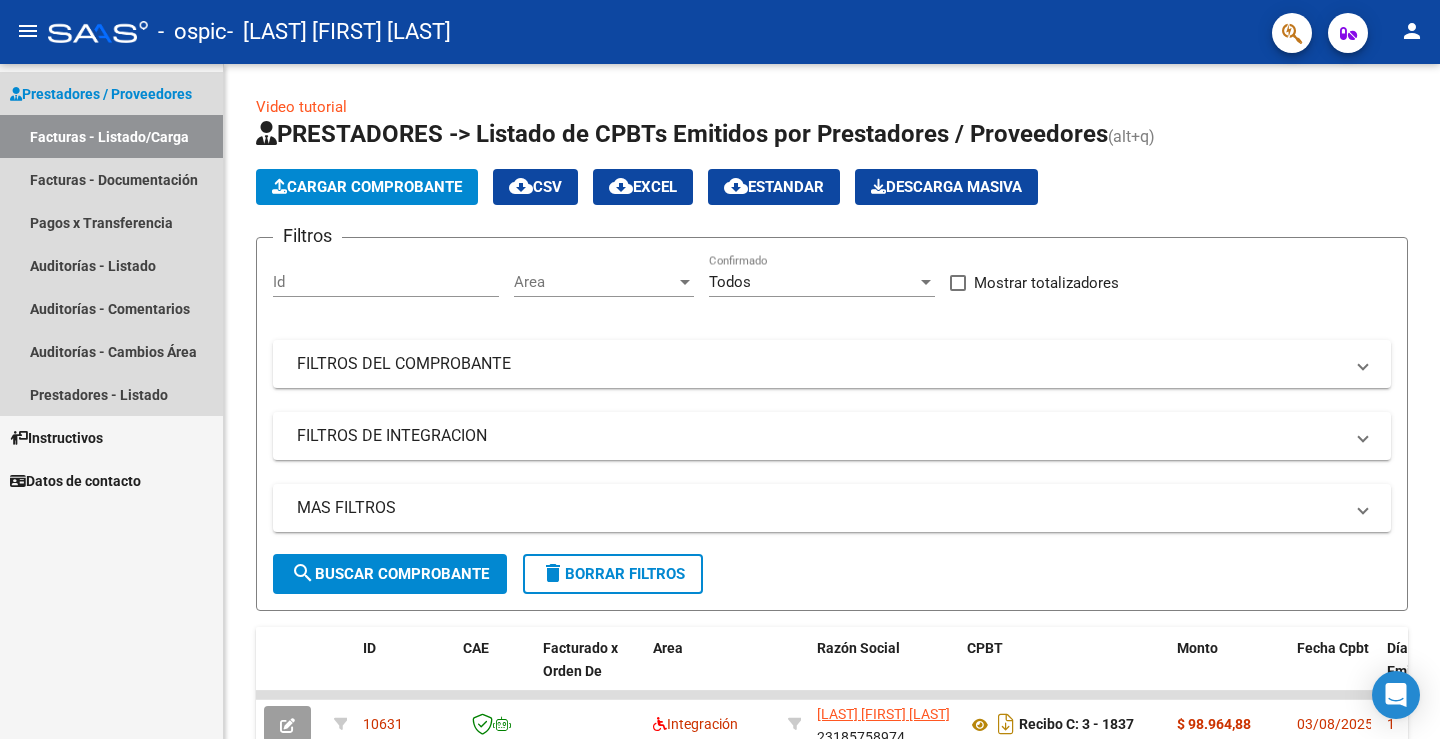 click on "Prestadores / Proveedores" at bounding box center (101, 94) 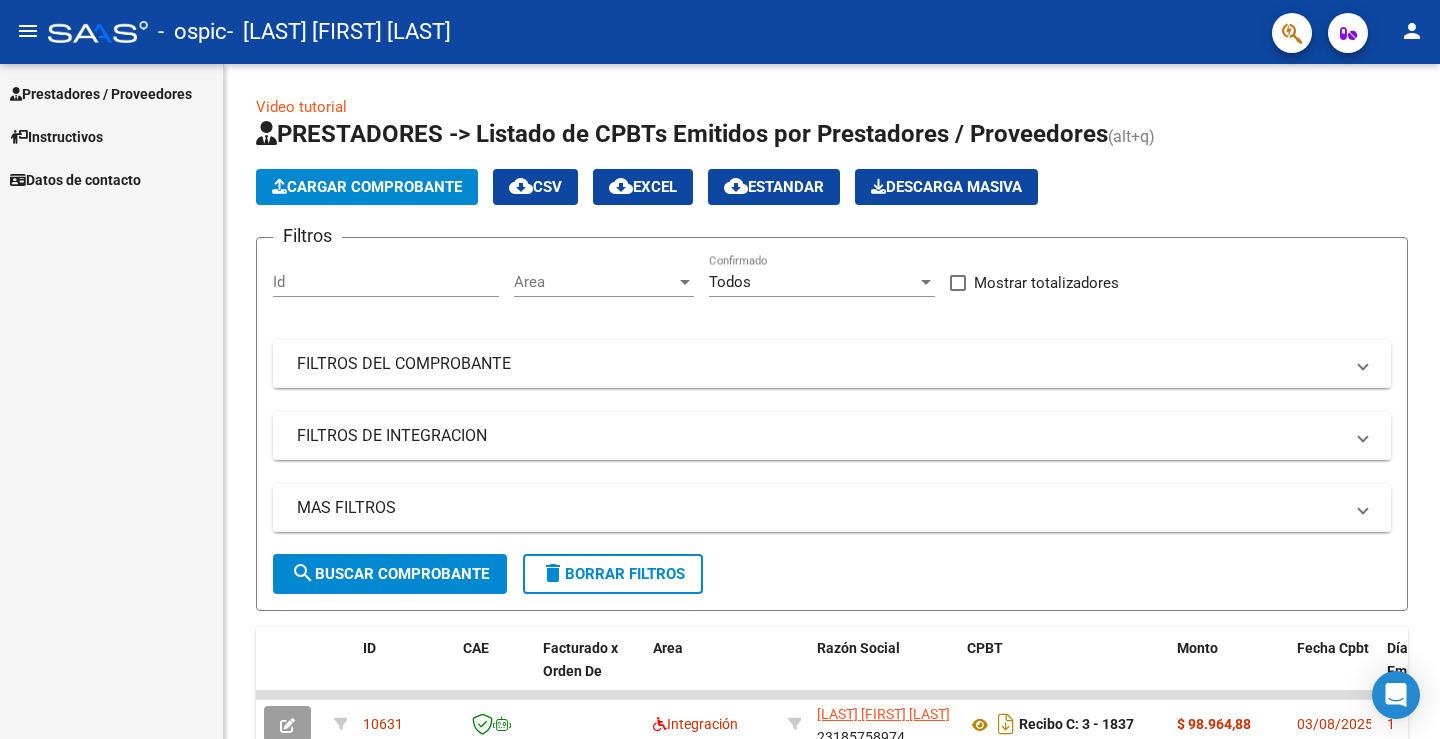 click on "Prestadores / Proveedores" at bounding box center (101, 94) 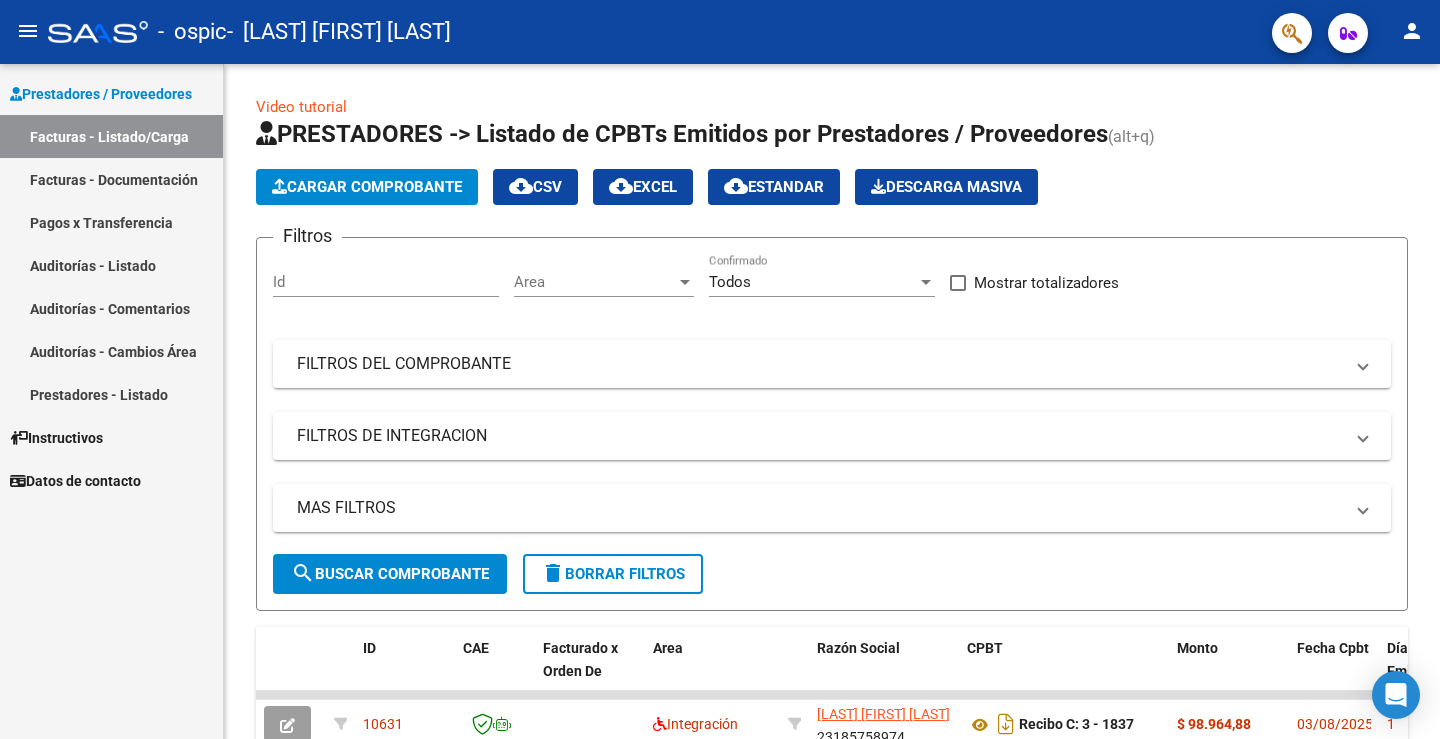 click on "Facturas - Listado/Carga" at bounding box center [111, 136] 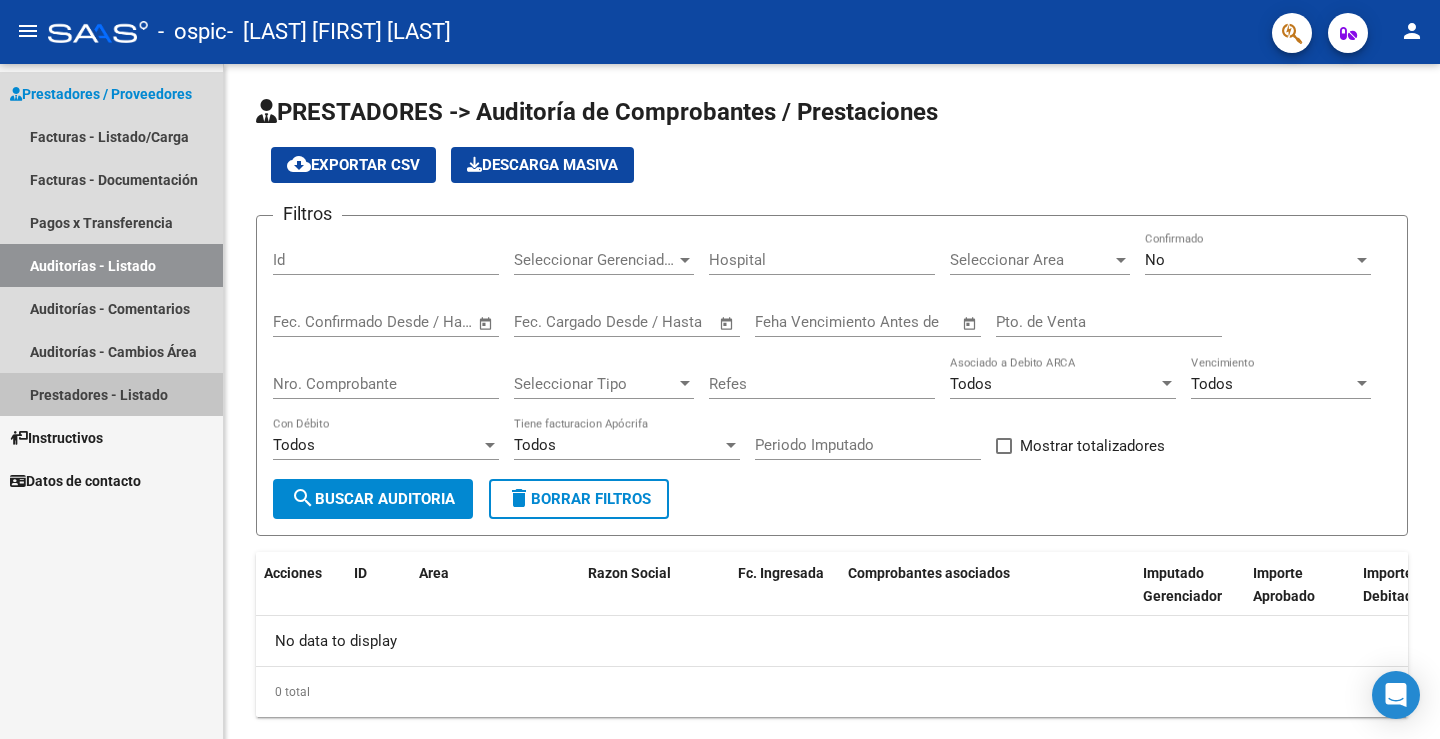 click on "Prestadores - Listado" at bounding box center [111, 394] 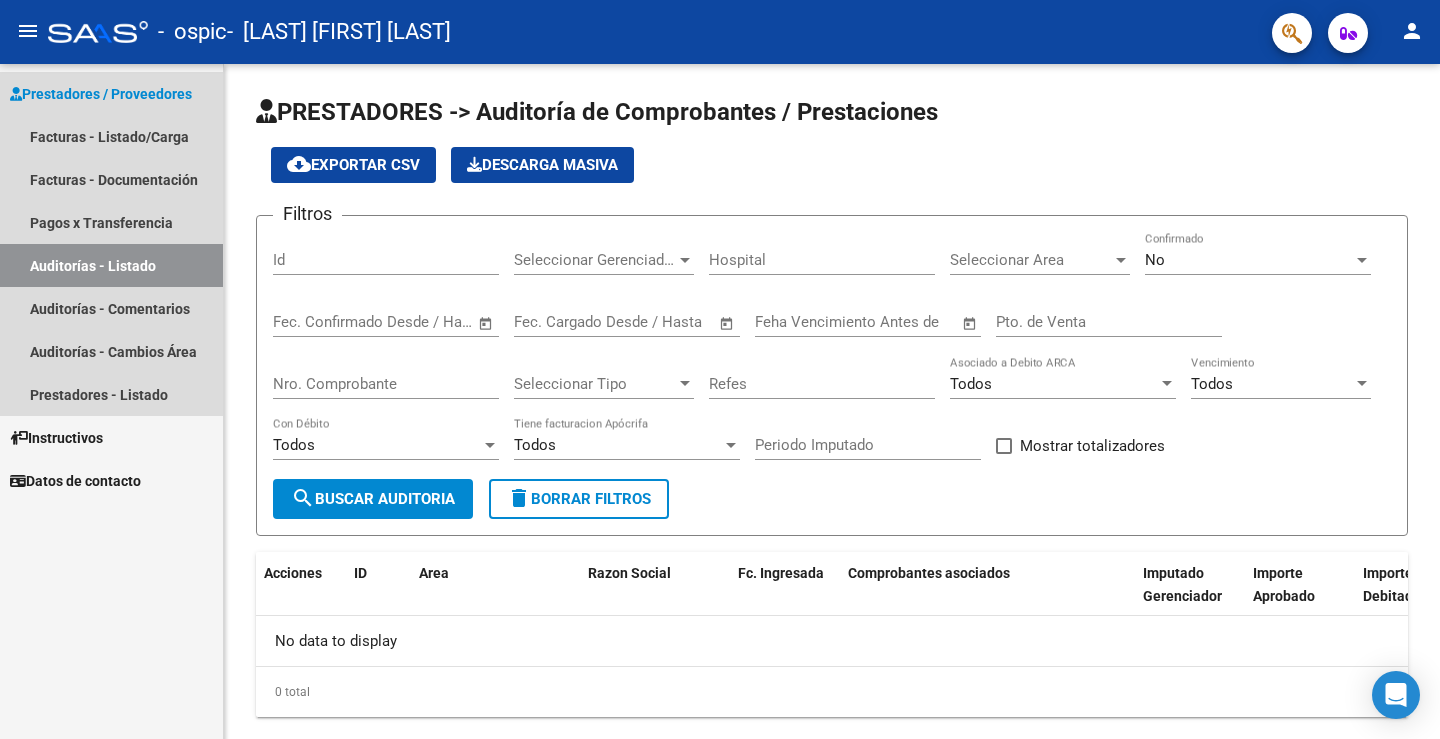 click on "Prestadores / Proveedores" at bounding box center (101, 94) 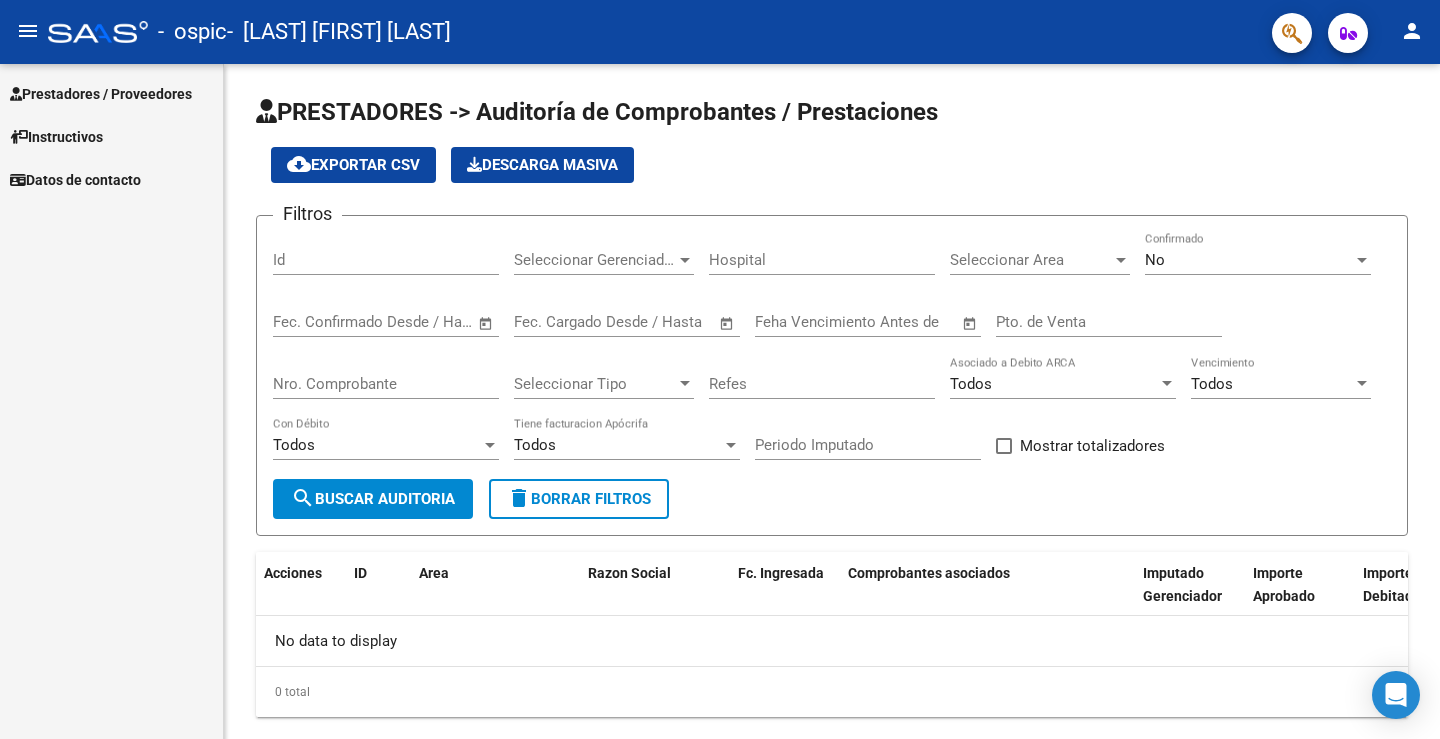 click on "Prestadores / Proveedores" at bounding box center (101, 94) 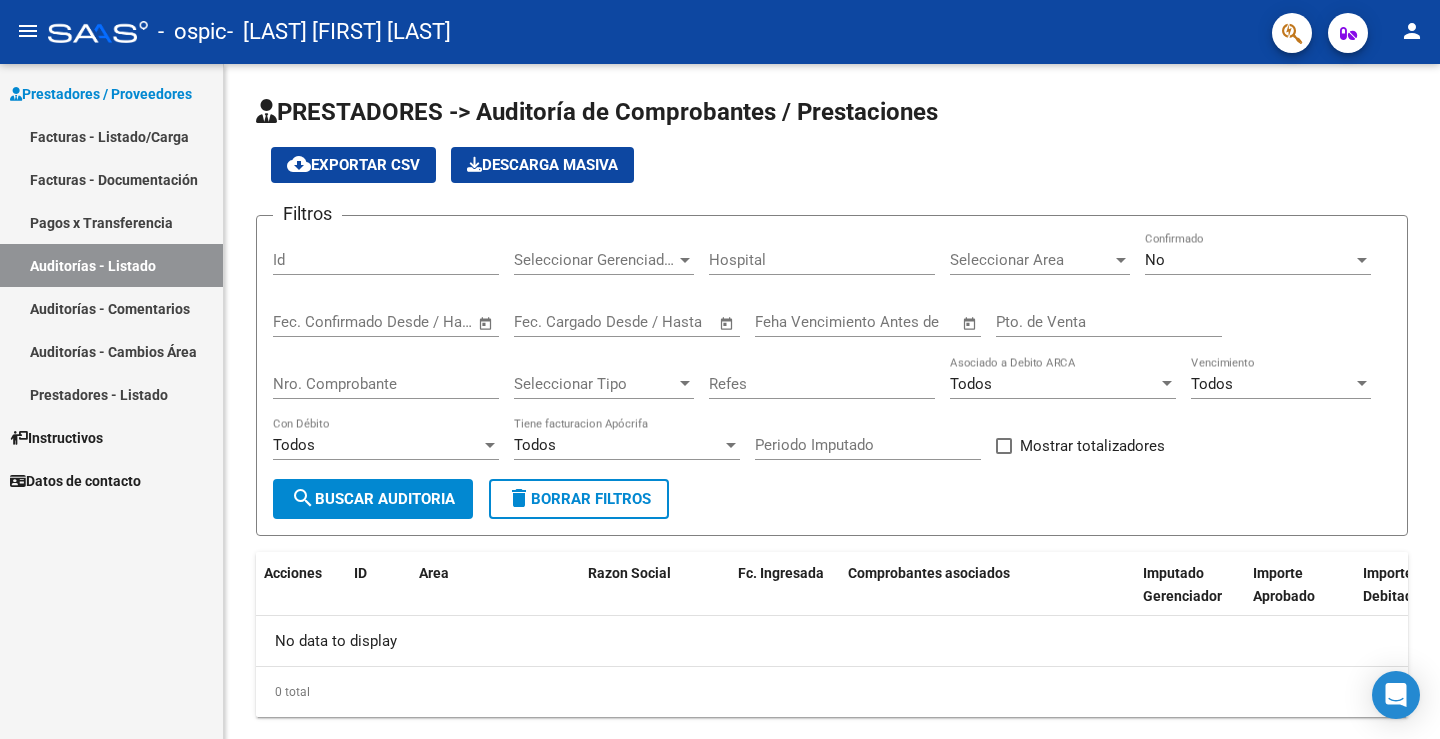 click on "Facturas - Listado/Carga" at bounding box center [111, 136] 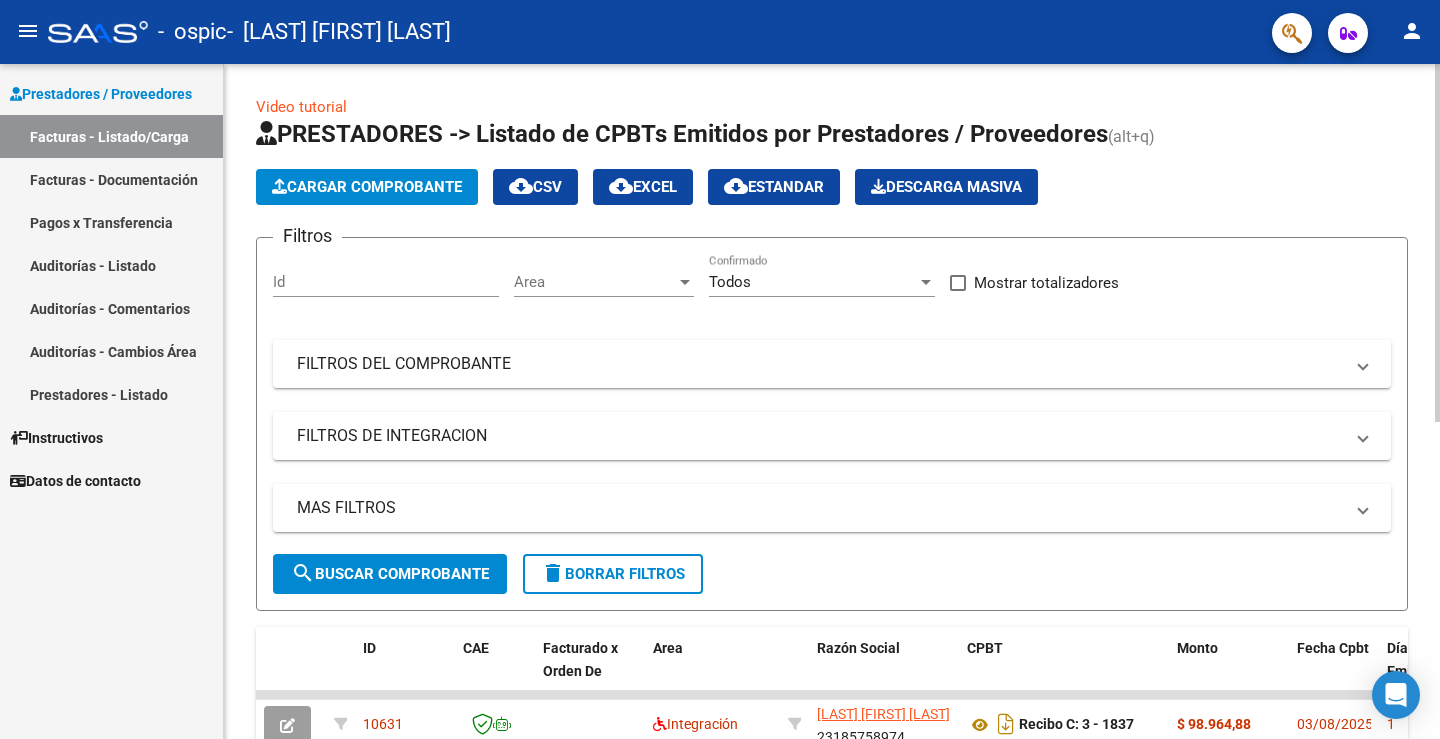 click on "search  Buscar Comprobante" 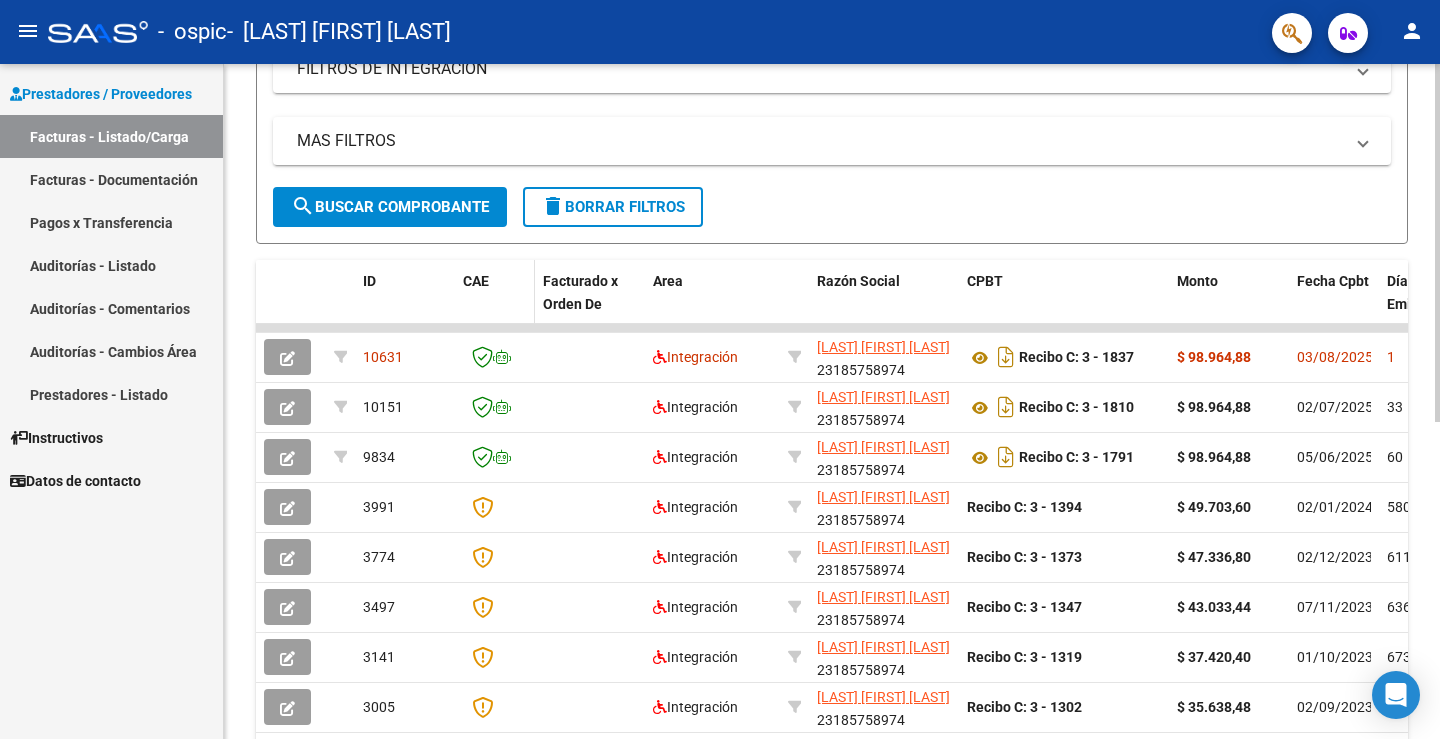 scroll, scrollTop: 400, scrollLeft: 0, axis: vertical 